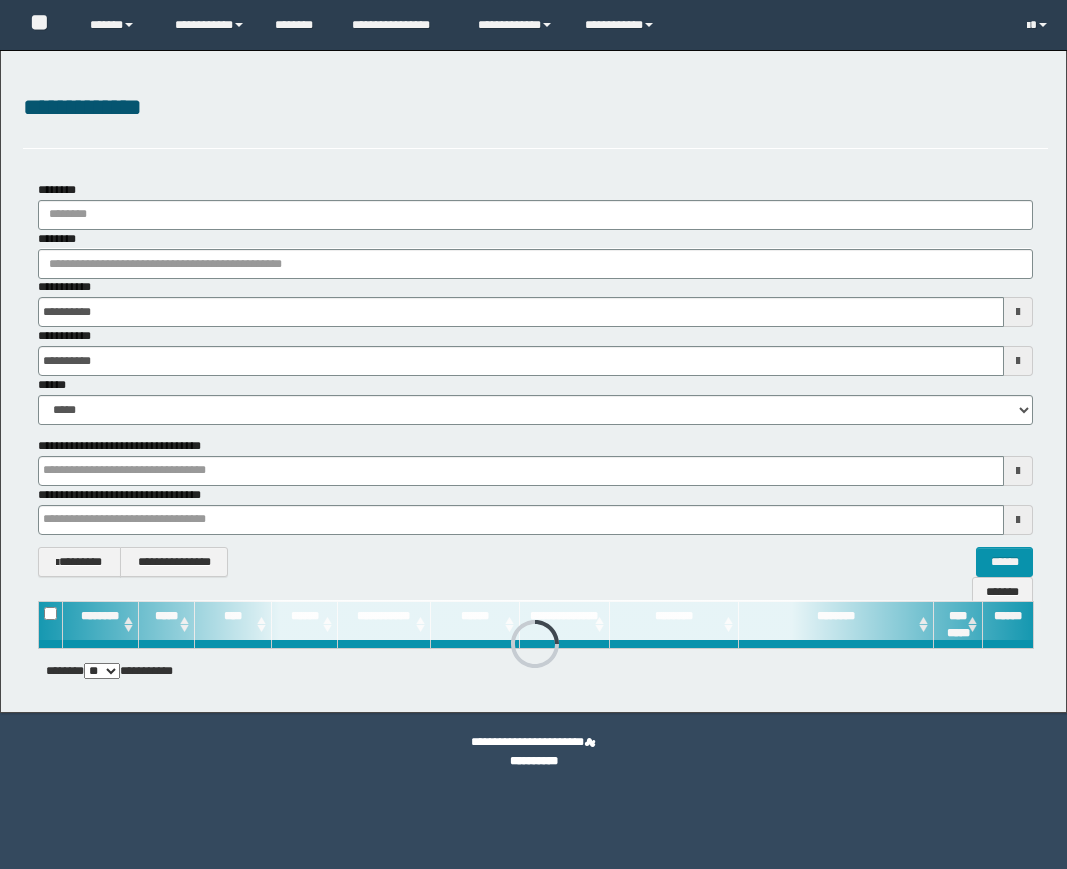 scroll, scrollTop: 0, scrollLeft: 0, axis: both 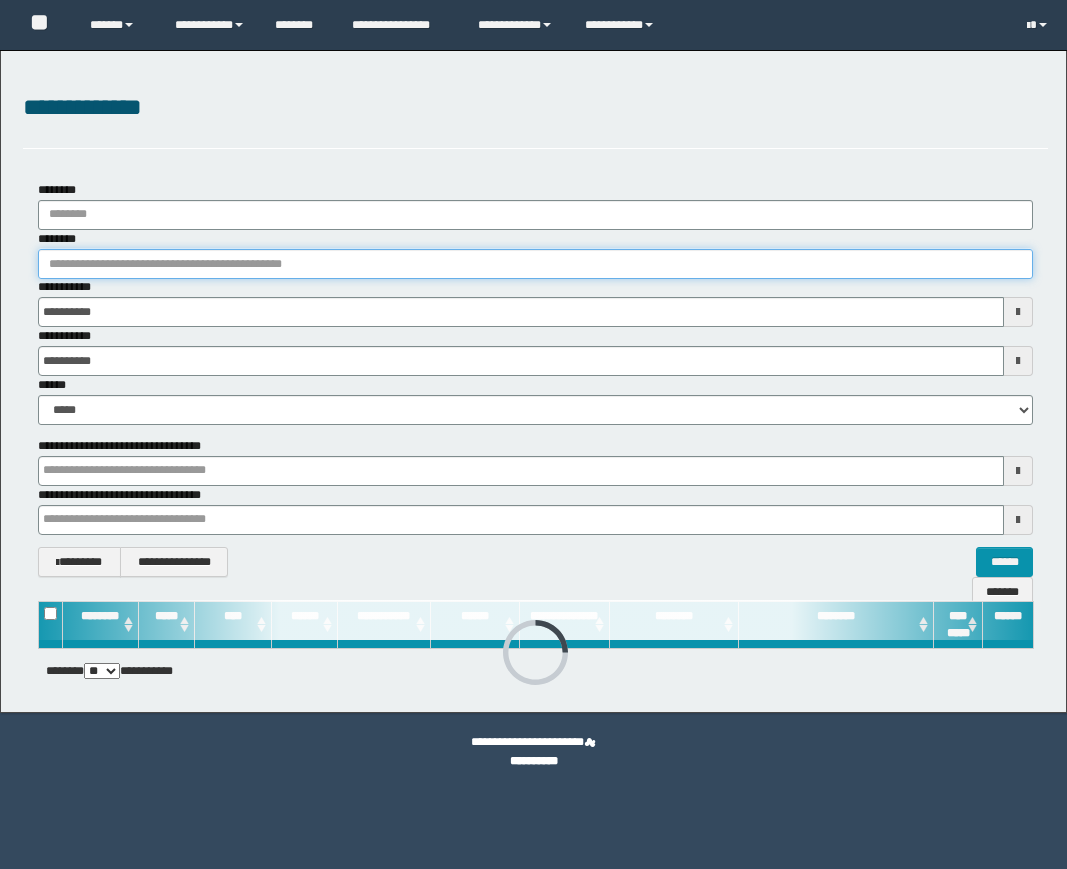 click on "********" at bounding box center [535, 264] 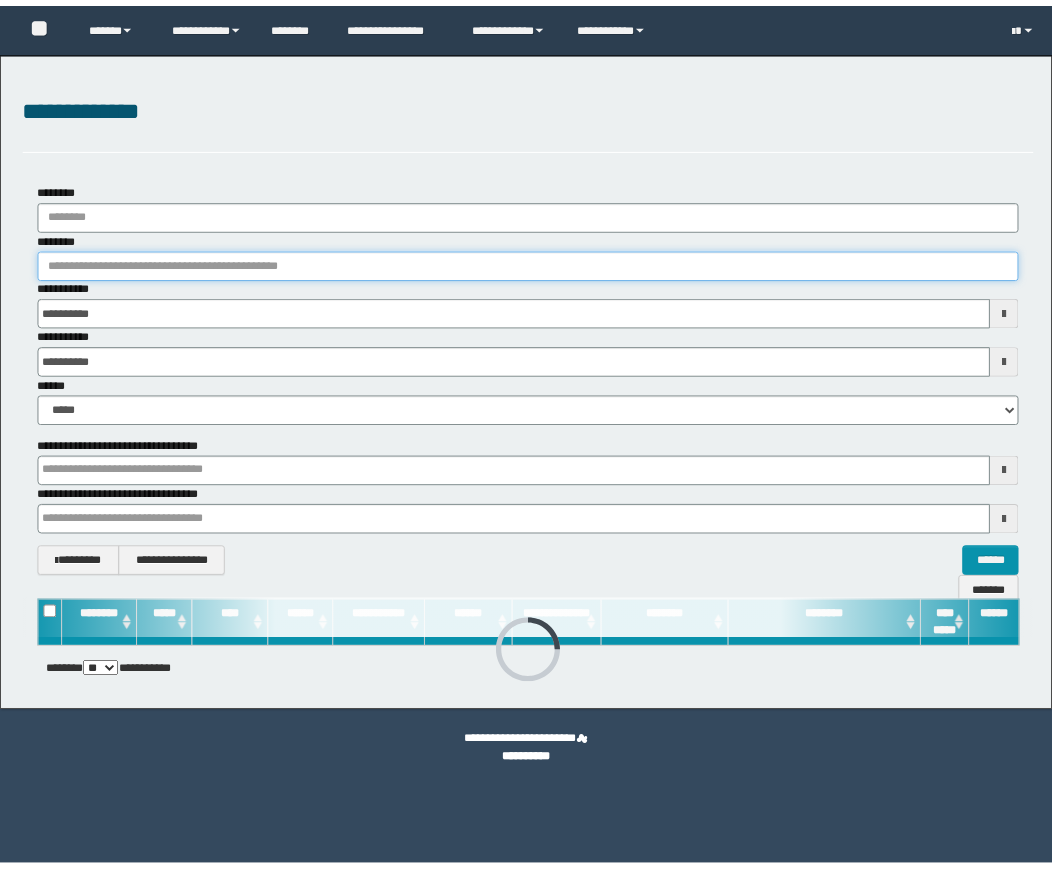 scroll, scrollTop: 0, scrollLeft: 0, axis: both 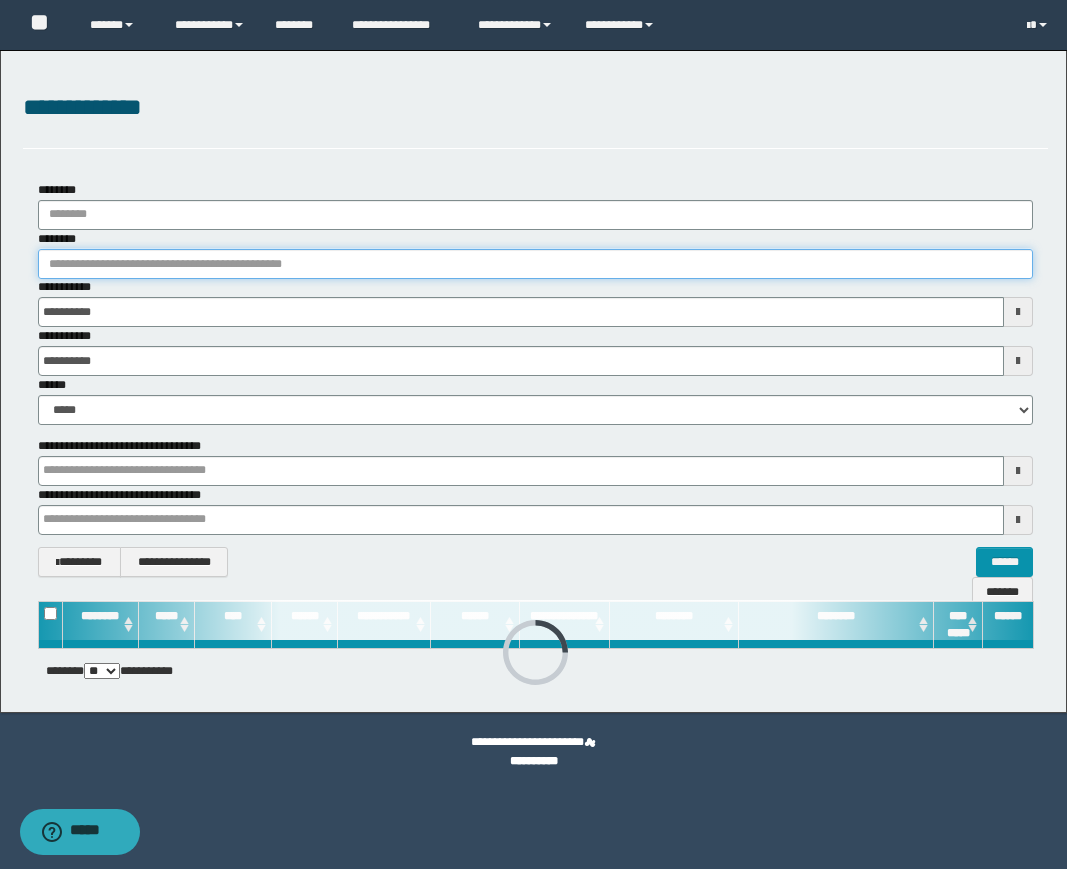 paste on "********" 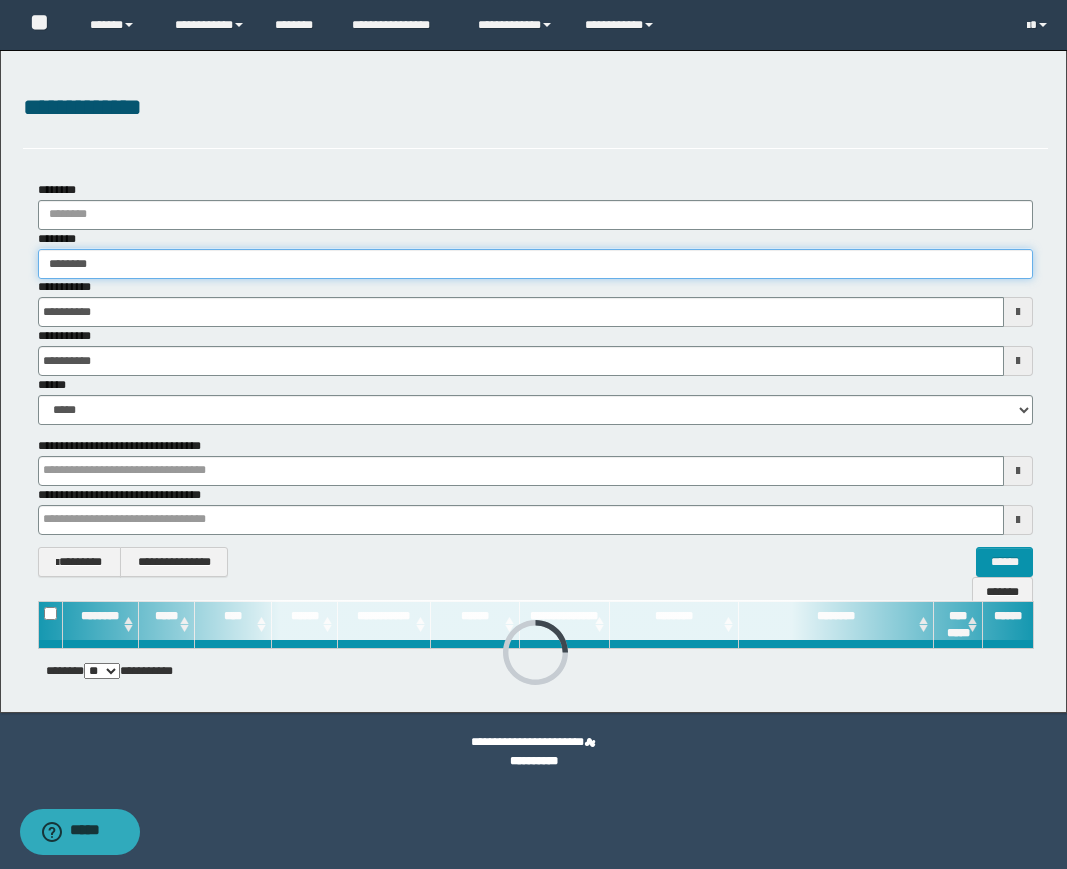 type on "********" 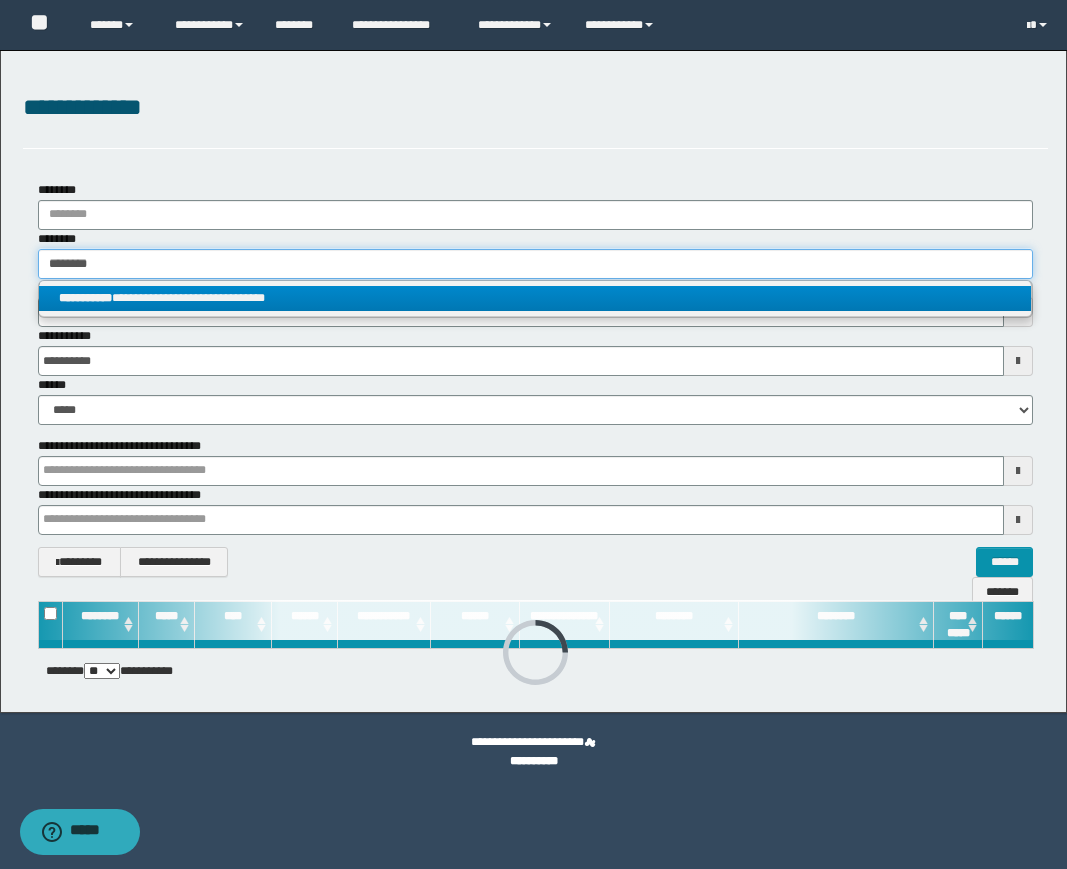 type on "********" 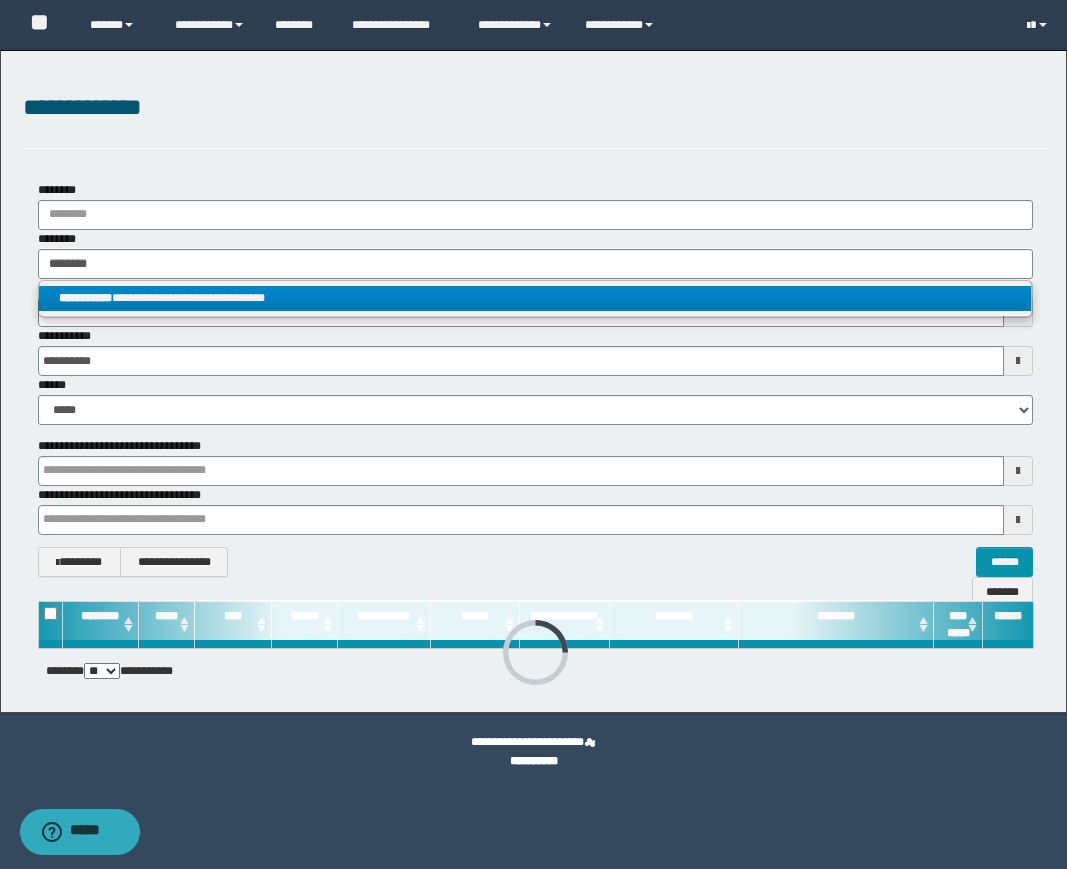 click on "**********" at bounding box center [535, 298] 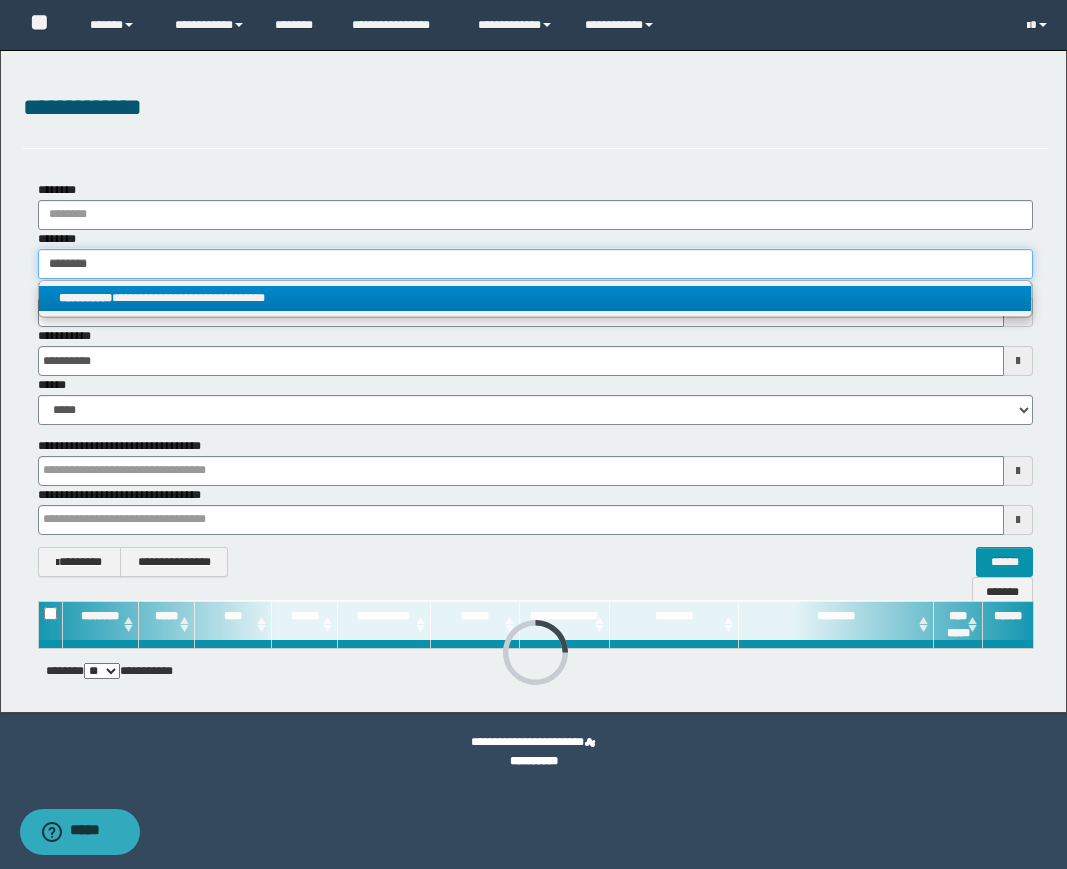 type 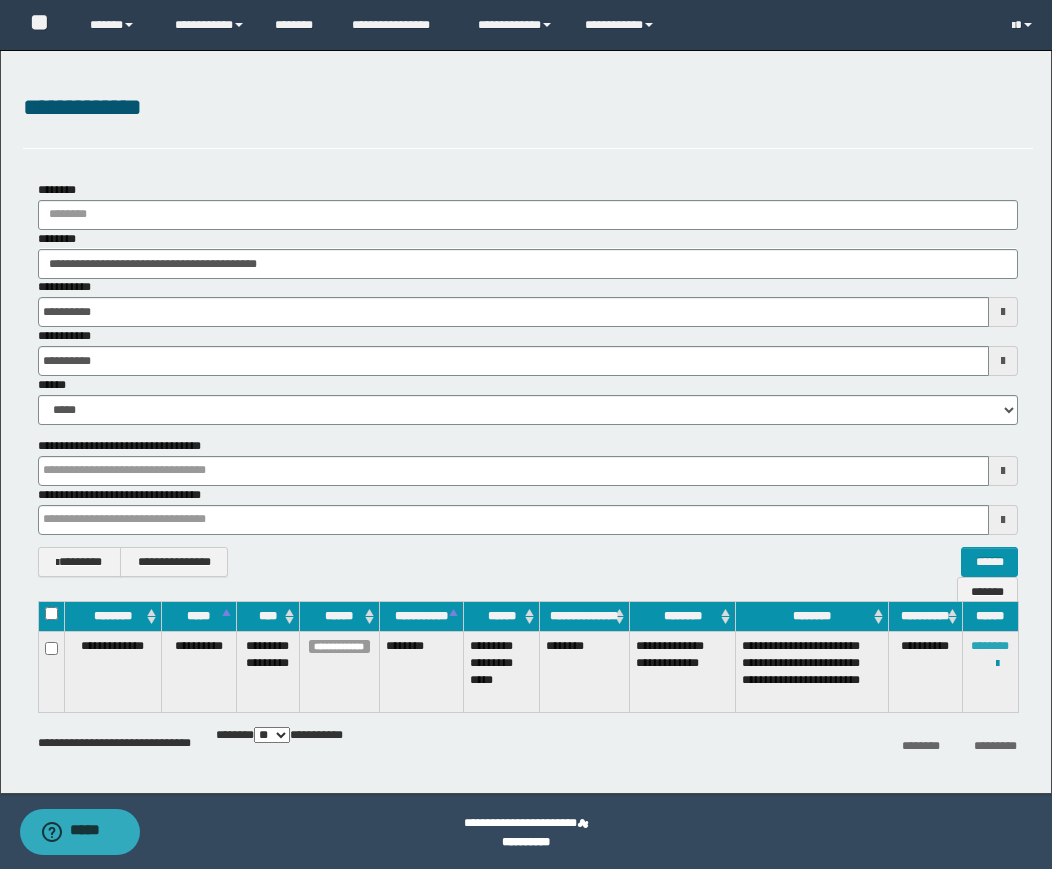 click on "********" at bounding box center [990, 646] 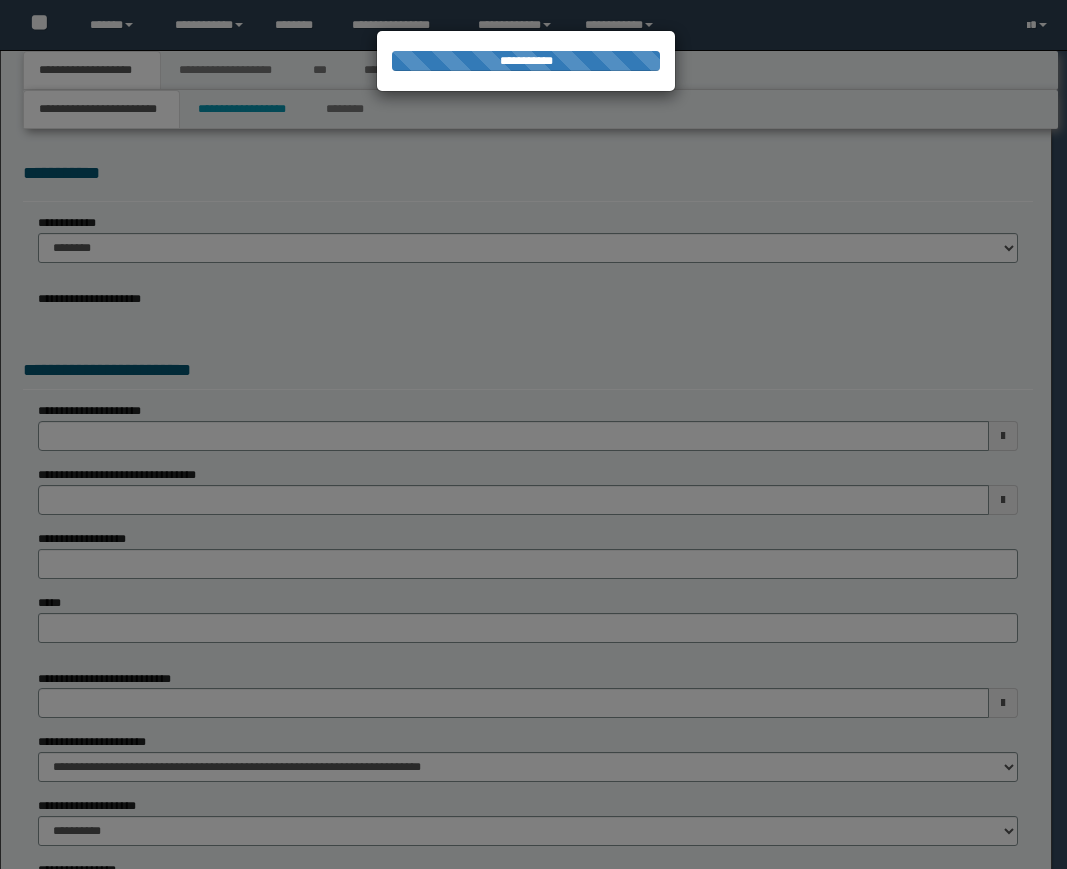 scroll, scrollTop: 0, scrollLeft: 0, axis: both 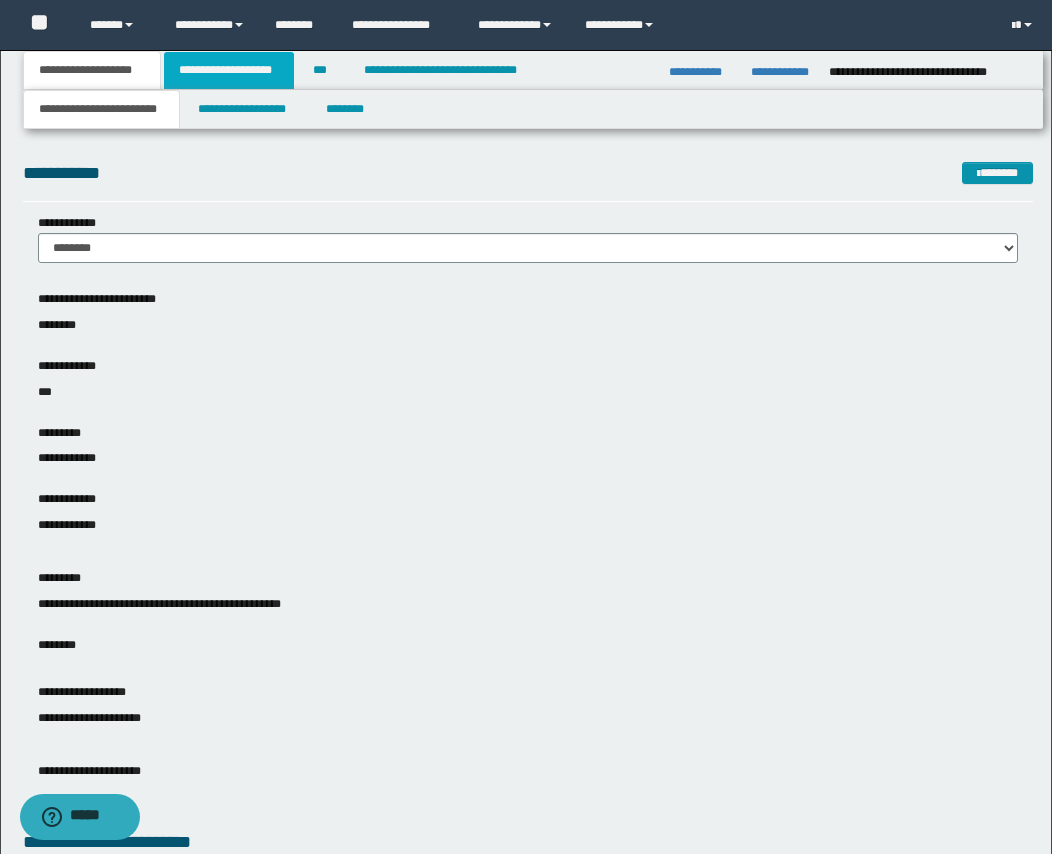 click on "**********" at bounding box center [229, 70] 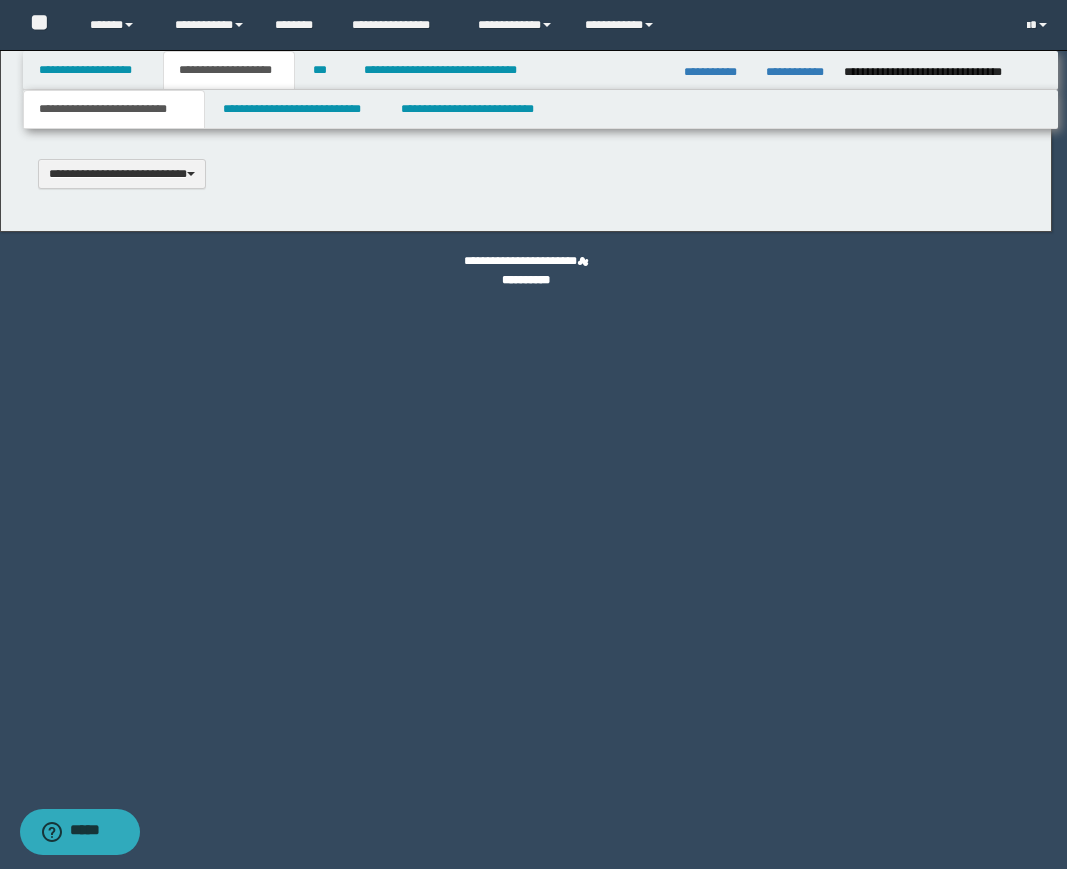type 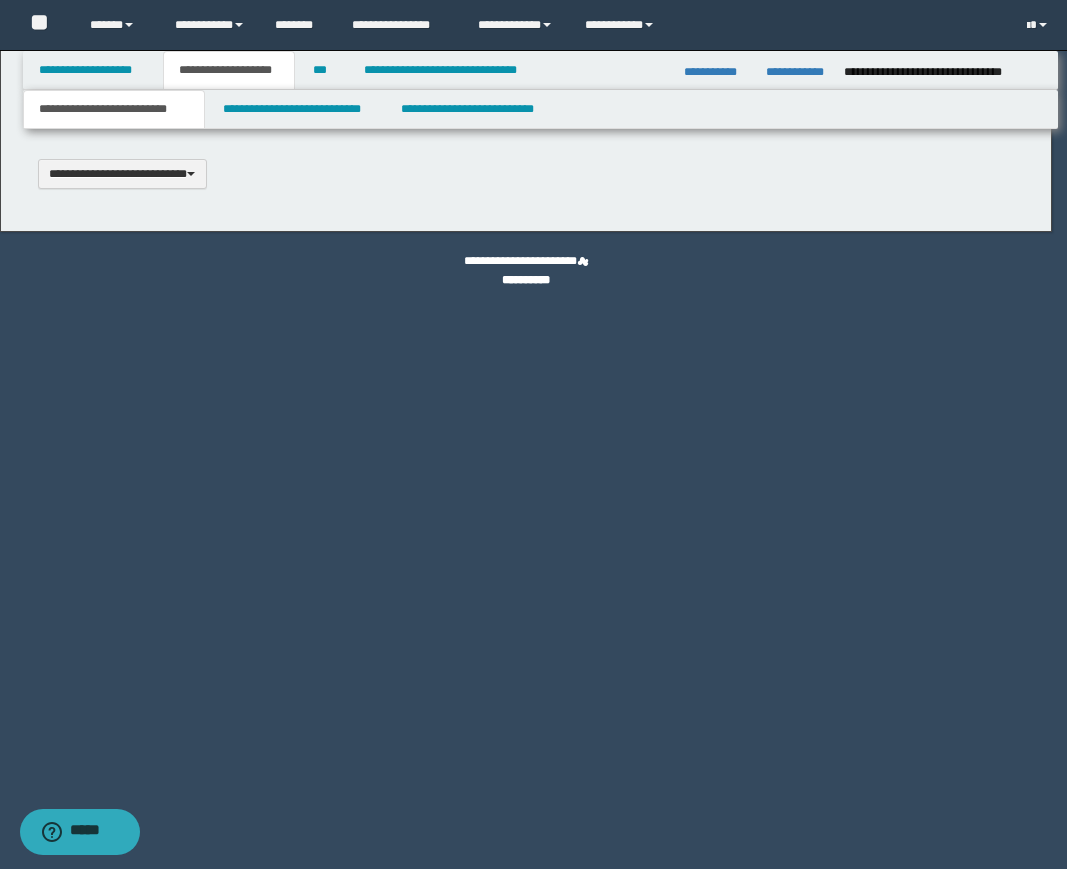 scroll, scrollTop: 0, scrollLeft: 0, axis: both 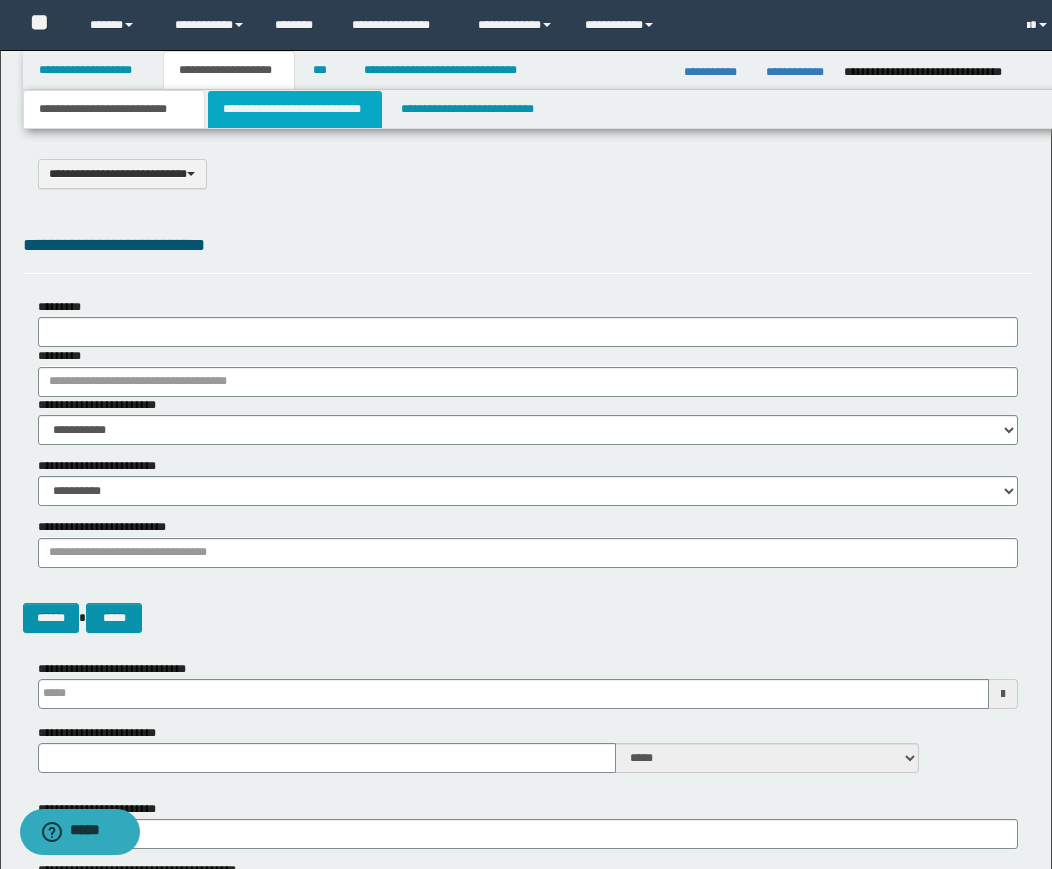 click on "**********" at bounding box center [295, 109] 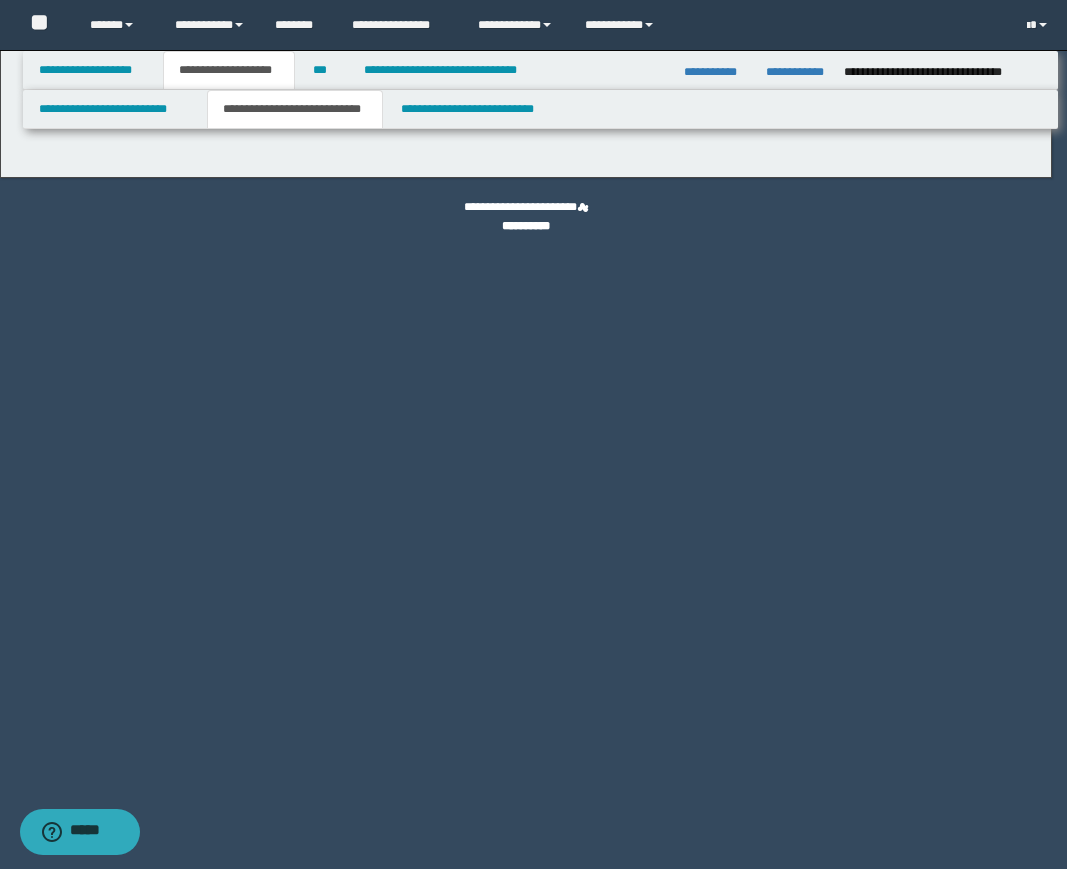 select on "*" 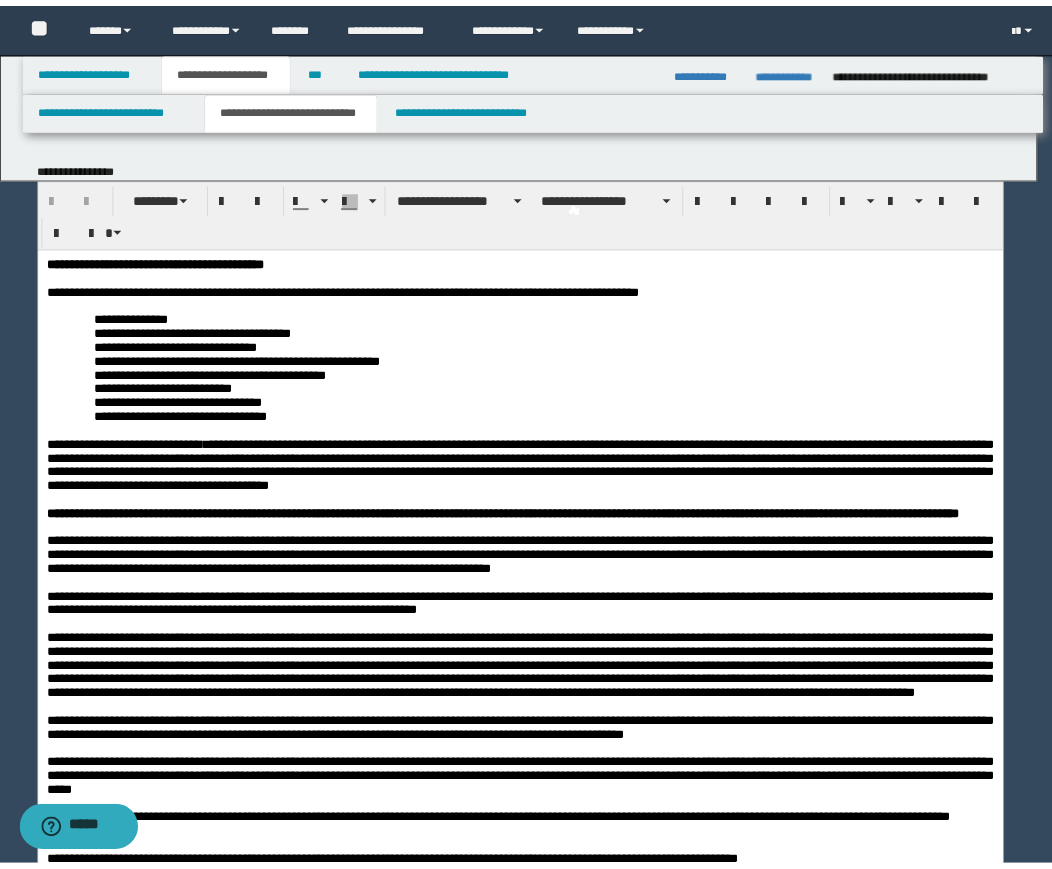 scroll, scrollTop: 0, scrollLeft: 0, axis: both 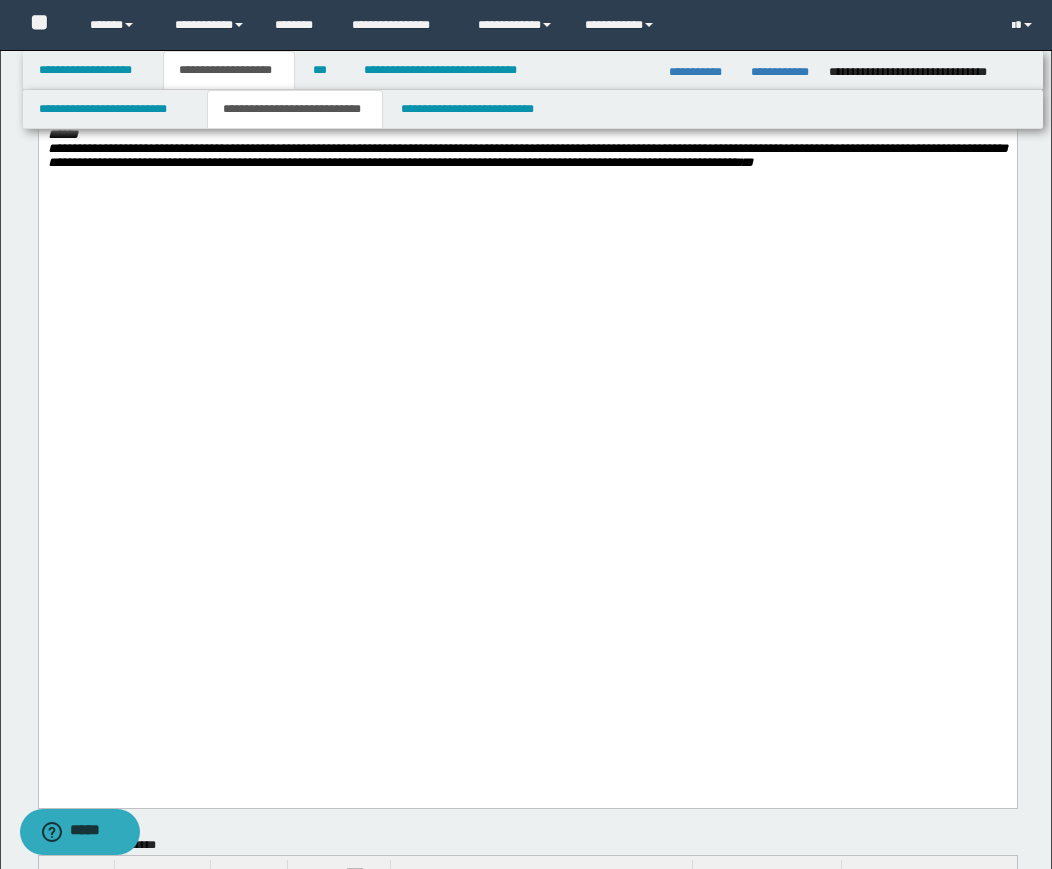 click on "**********" at bounding box center (527, 156) 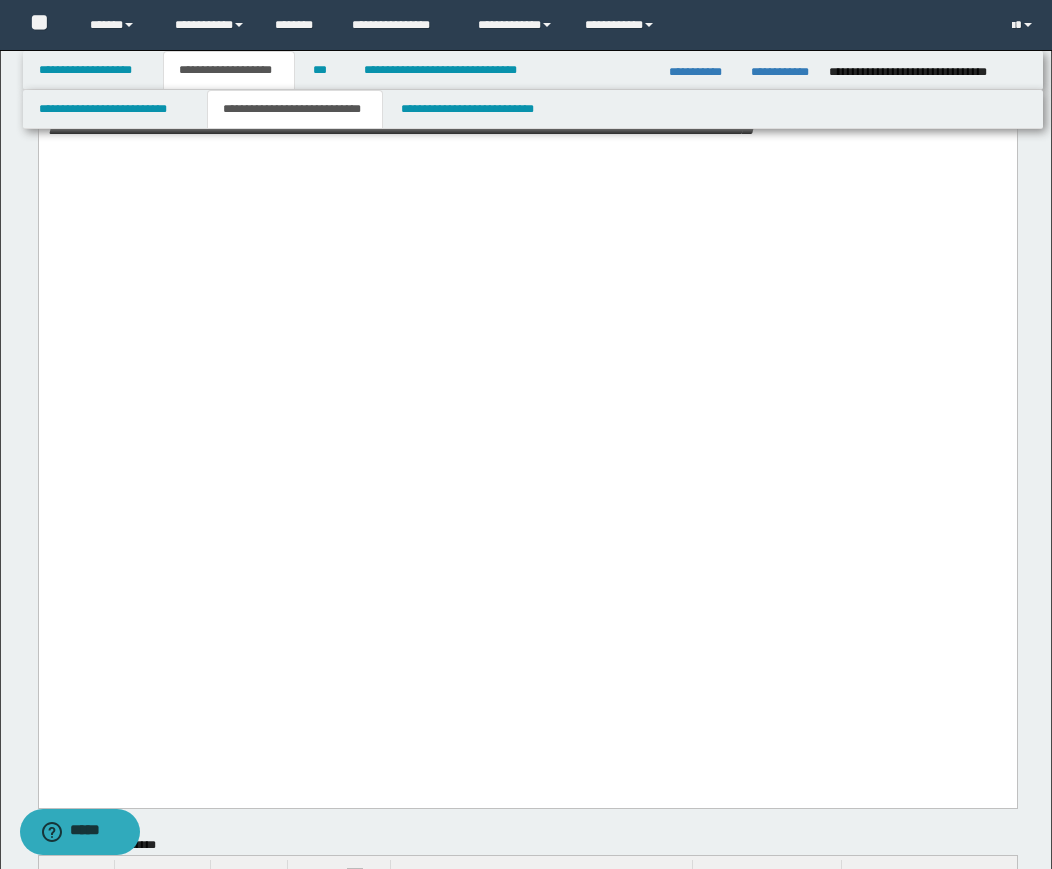 paste 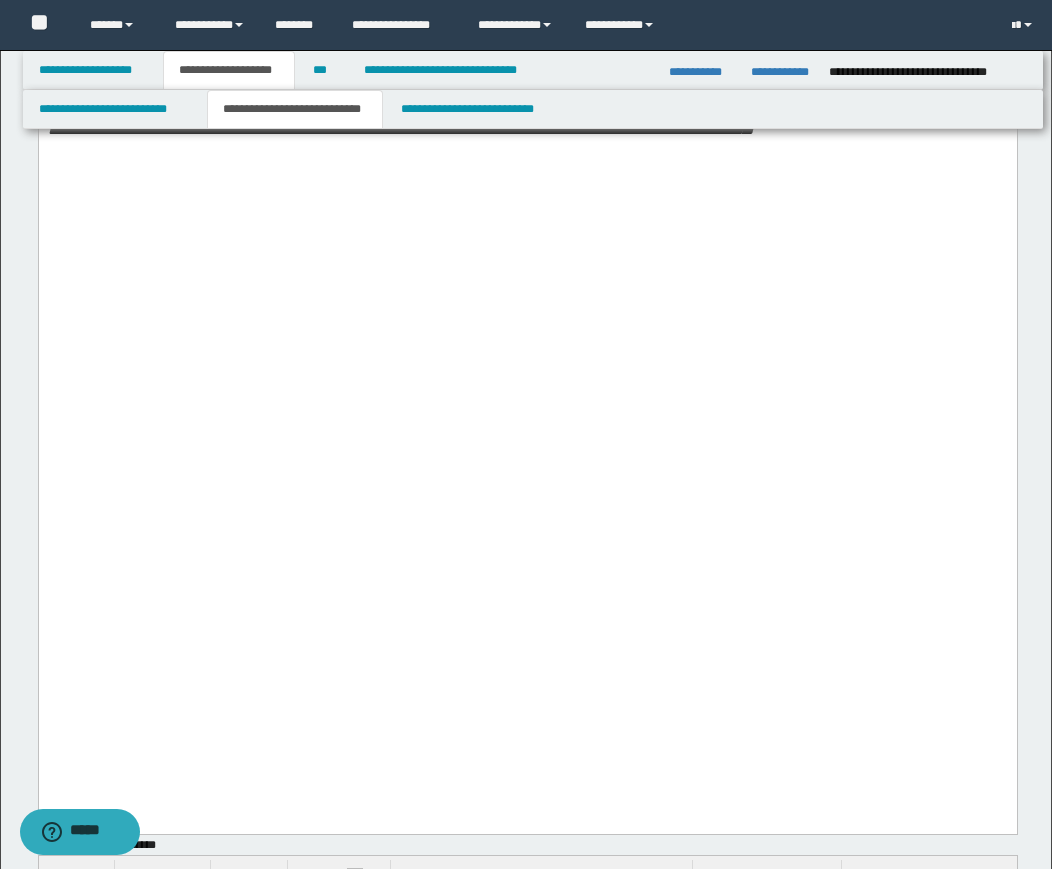 scroll, scrollTop: 2900, scrollLeft: 0, axis: vertical 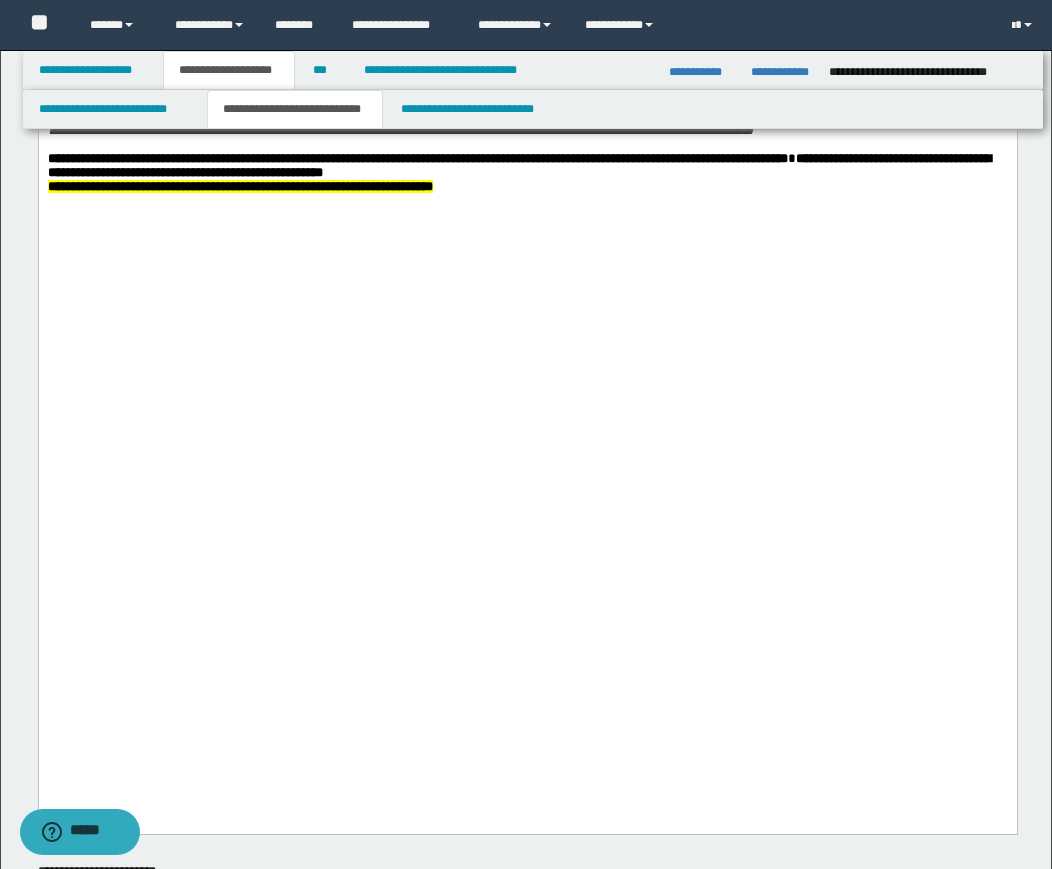 click on "**********" at bounding box center (527, 187) 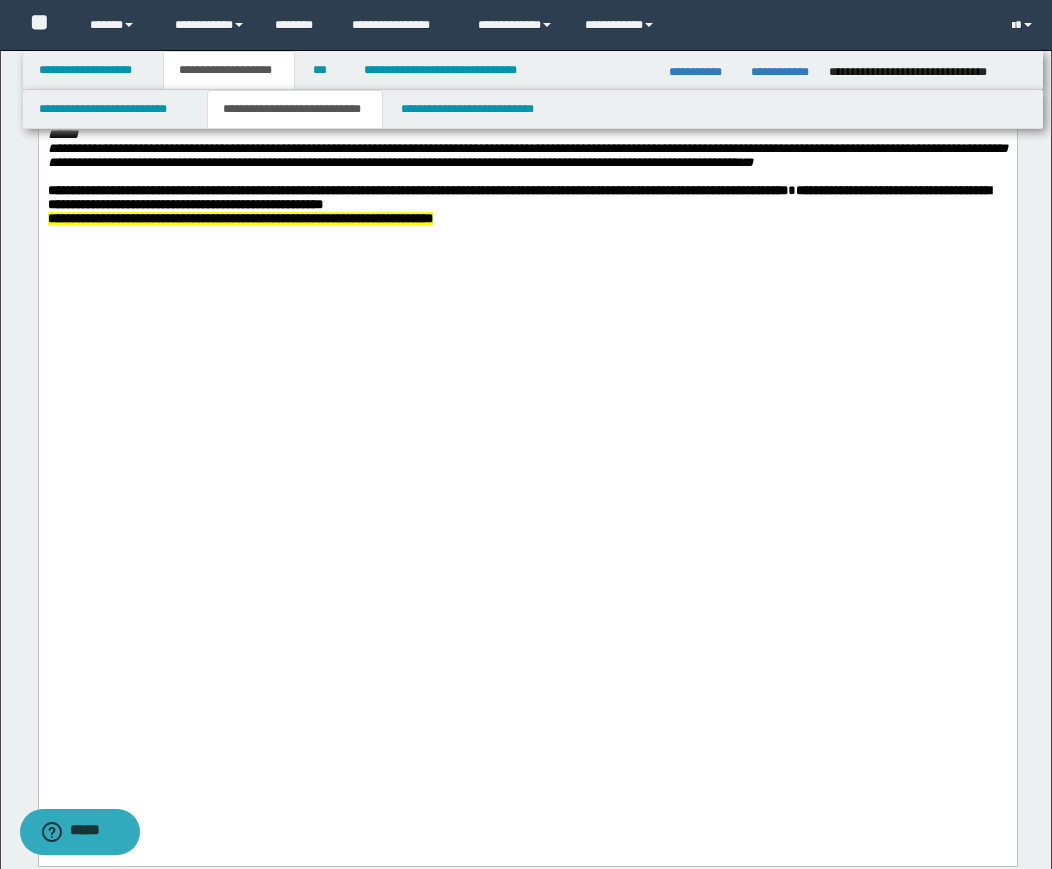 click on "**********" at bounding box center [527, 198] 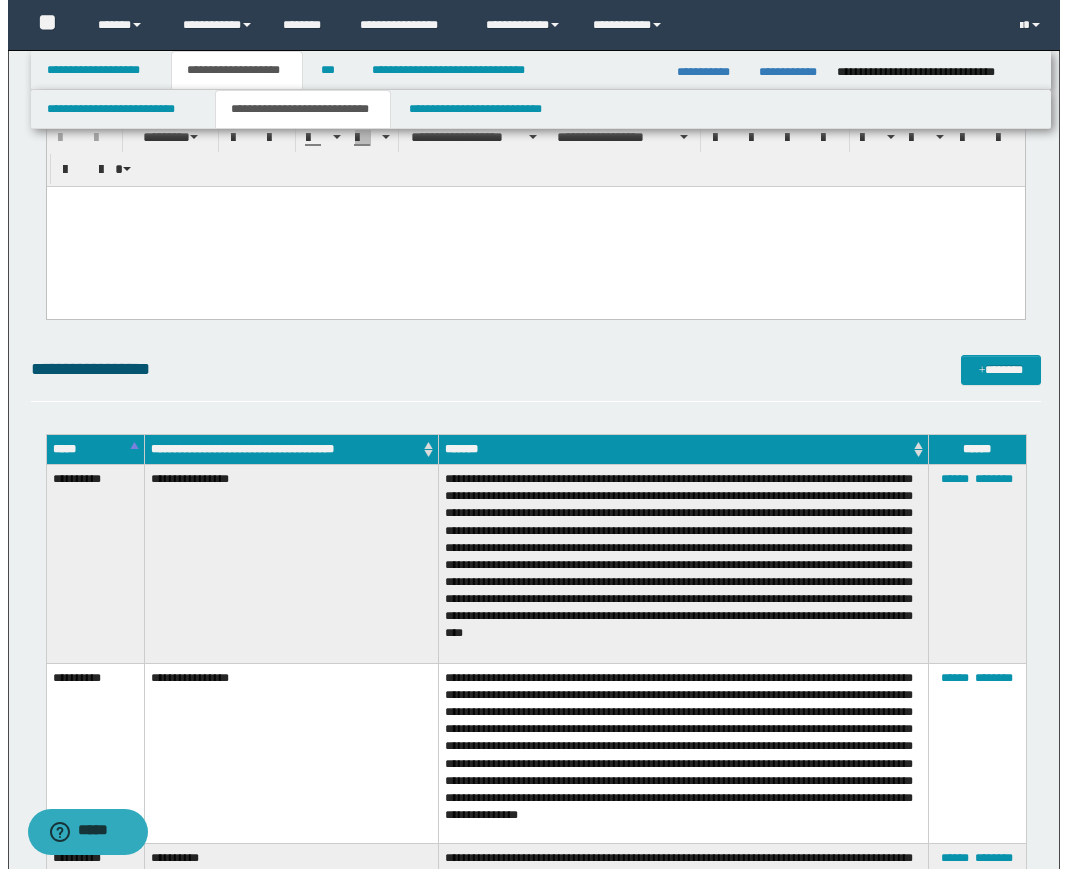 scroll, scrollTop: 3768, scrollLeft: 0, axis: vertical 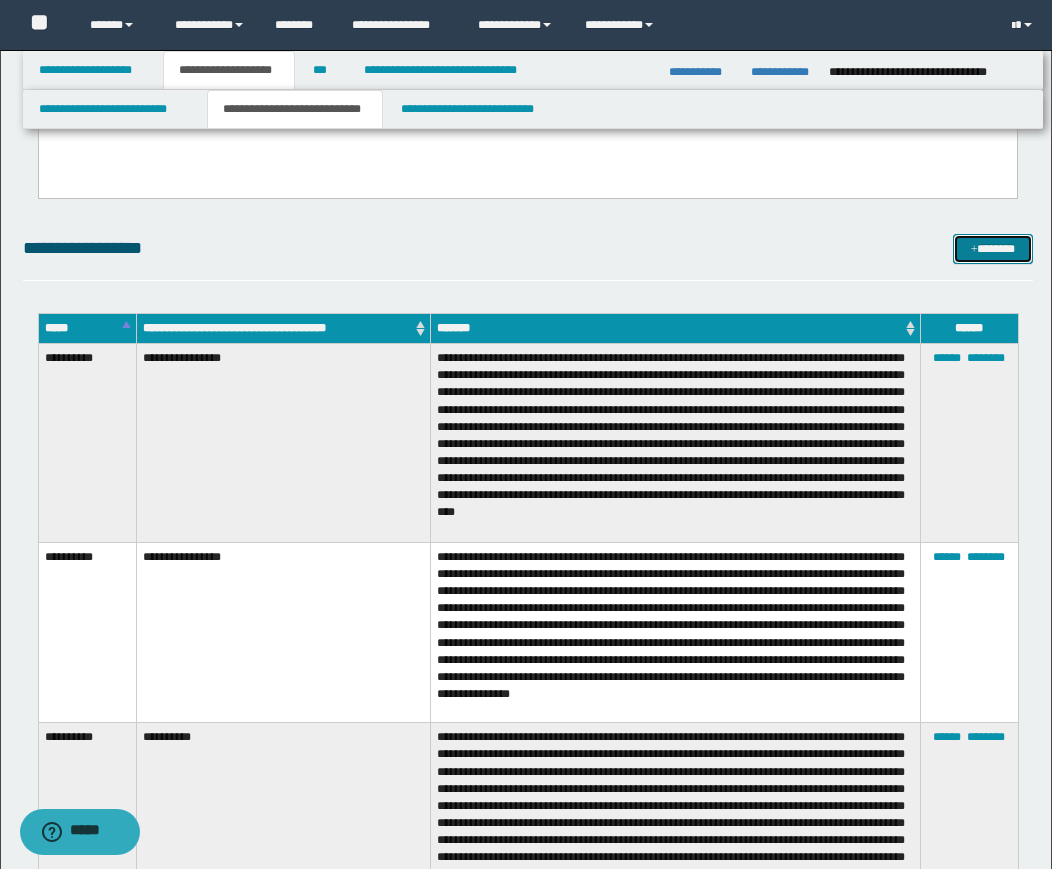 click on "*******" at bounding box center (993, 249) 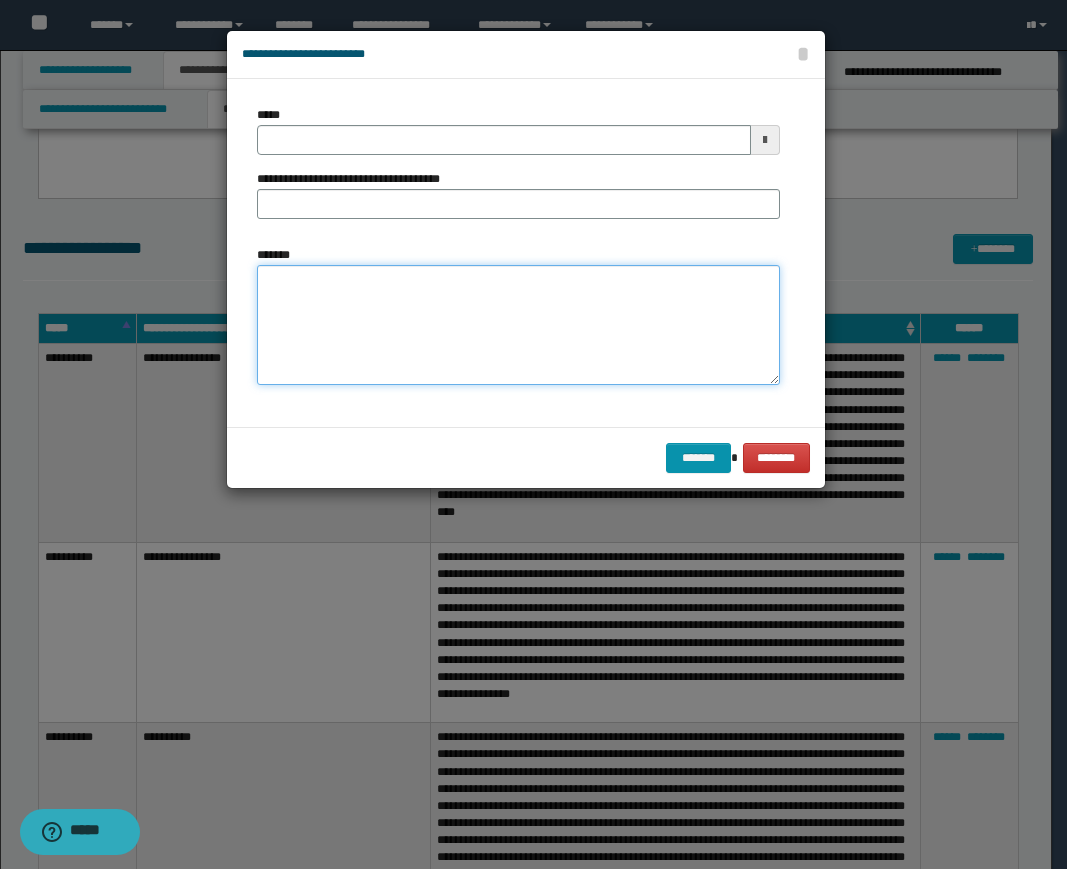 click on "*******" at bounding box center [518, 325] 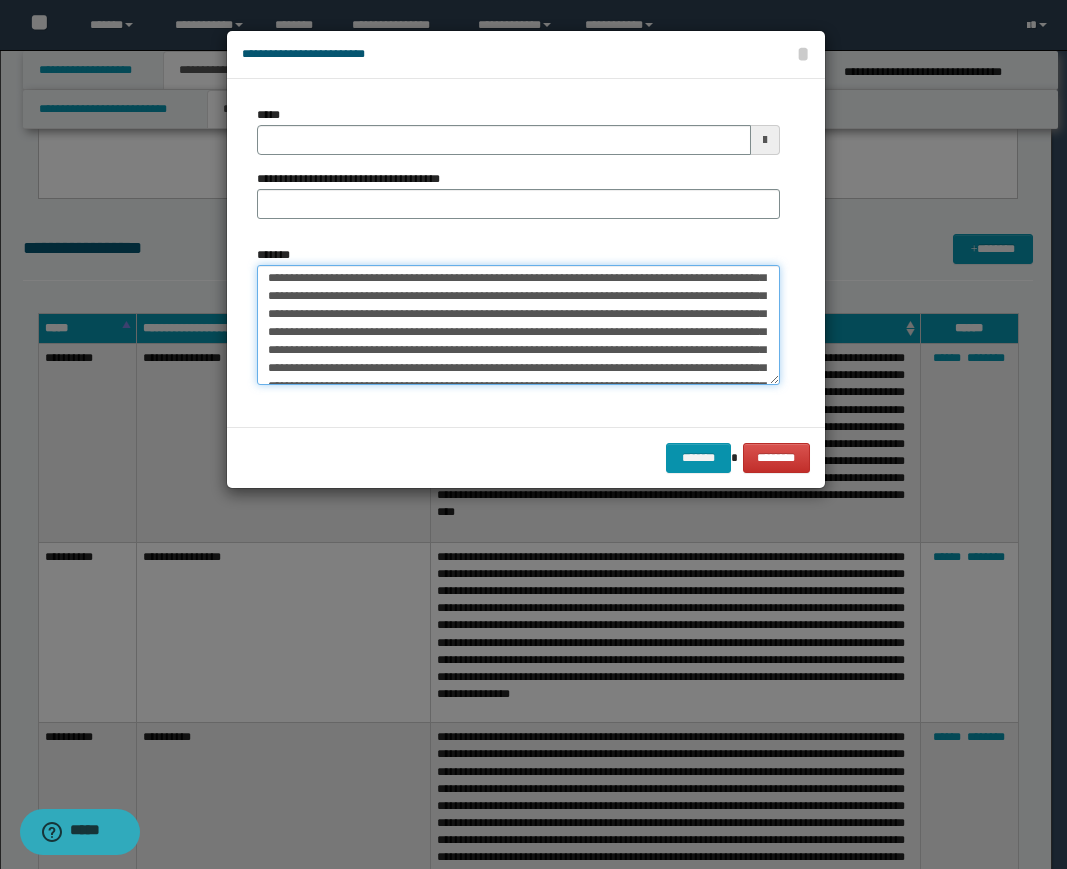 scroll, scrollTop: 0, scrollLeft: 0, axis: both 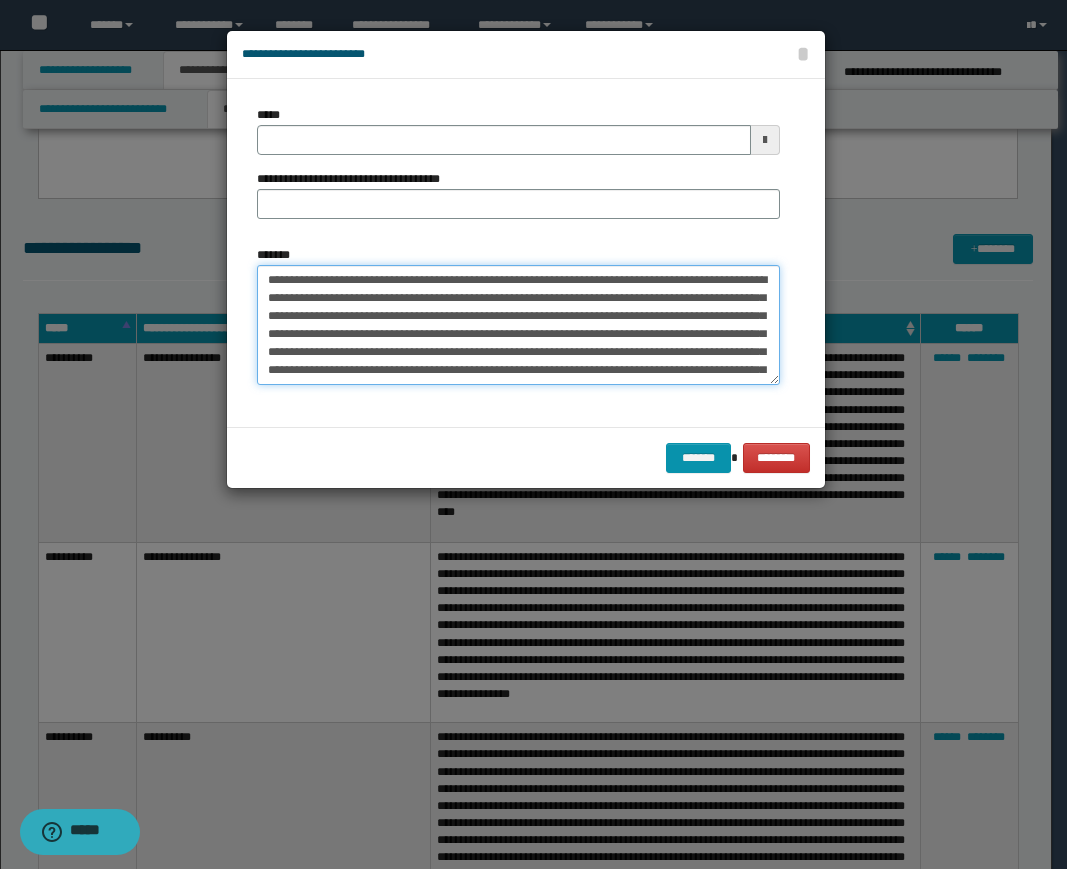 drag, startPoint x: 614, startPoint y: 275, endPoint x: 40, endPoint y: 274, distance: 574.00085 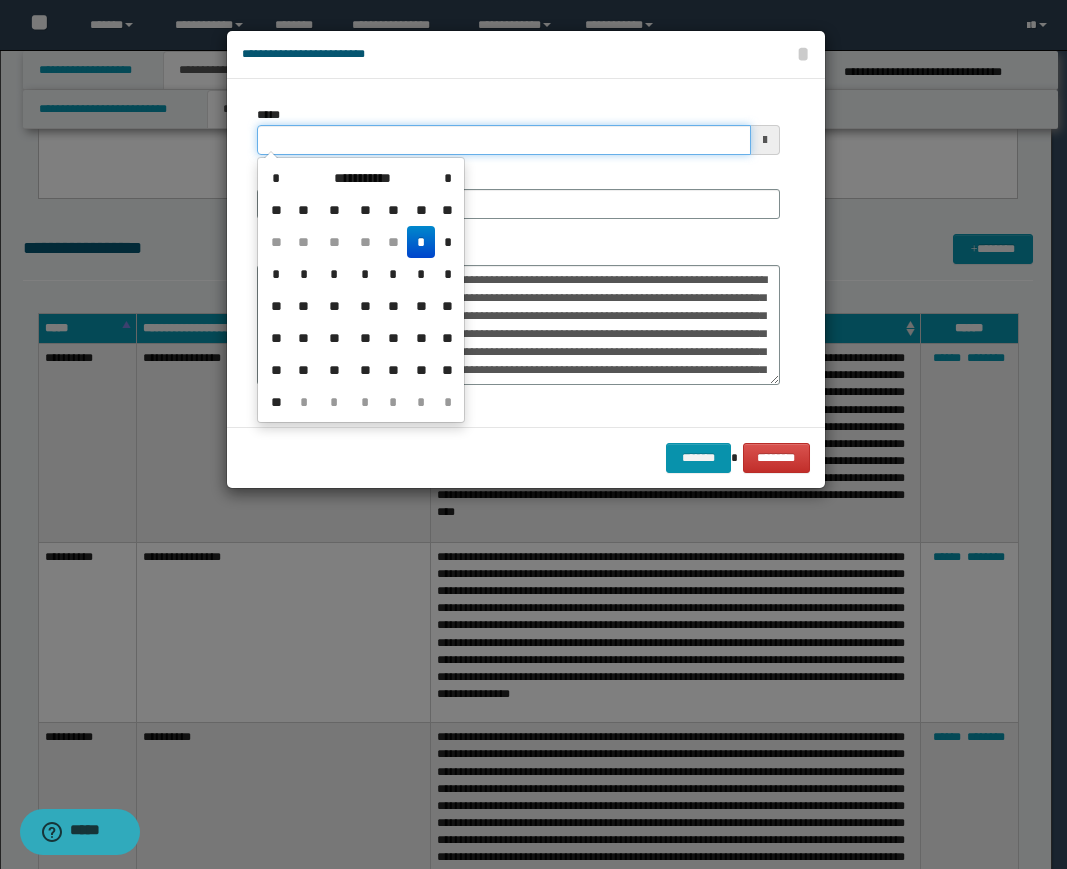 click on "*****" at bounding box center [504, 140] 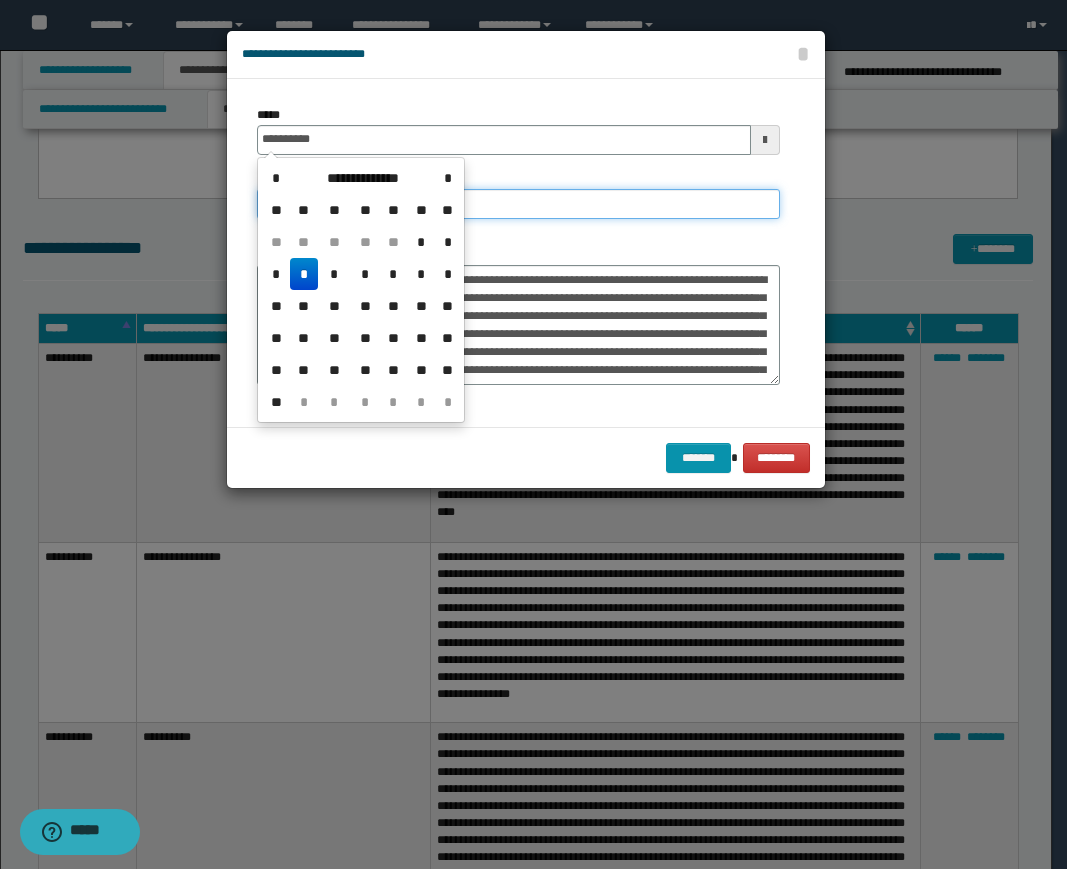 type on "**********" 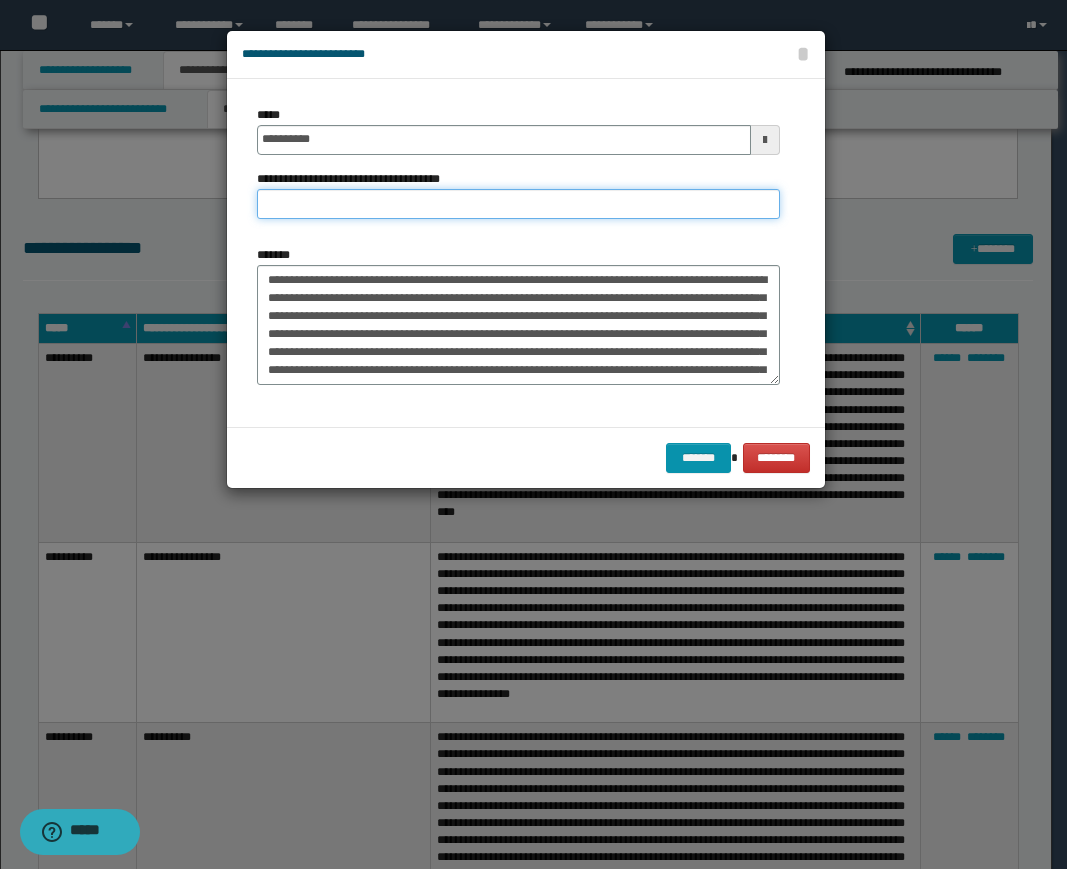 paste on "**********" 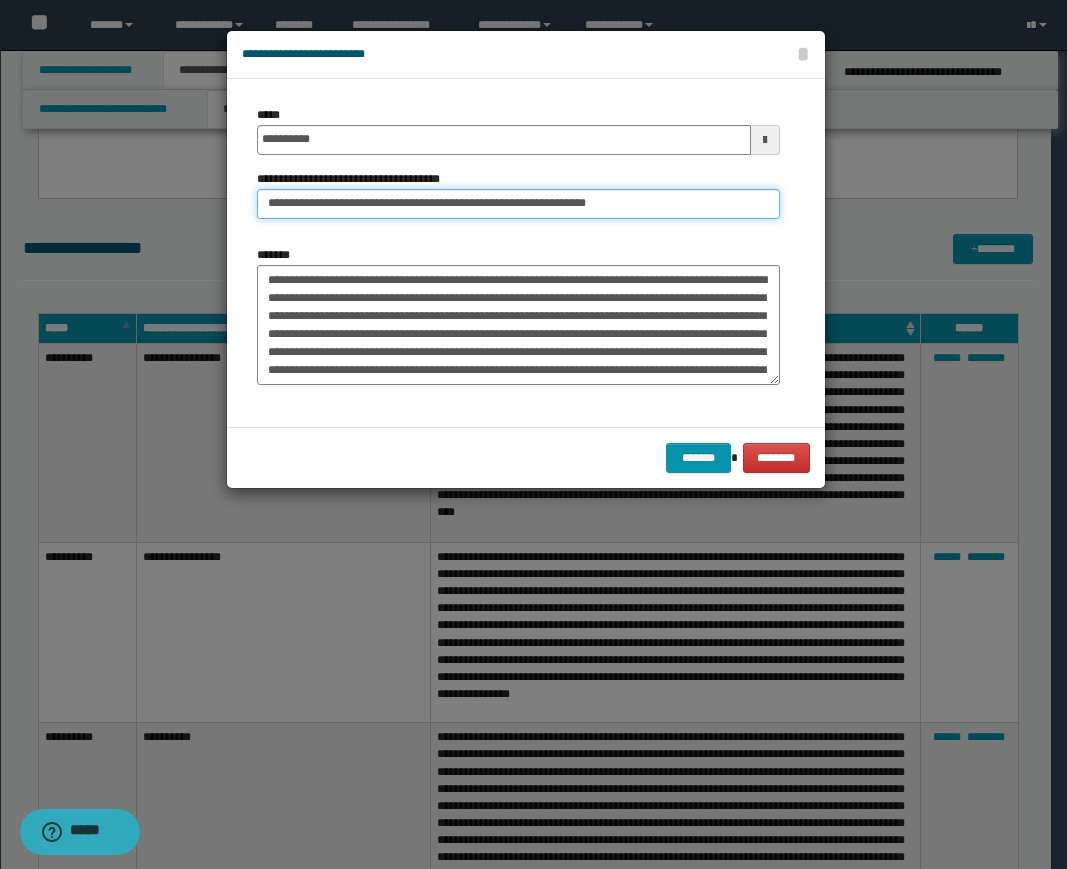 drag, startPoint x: 540, startPoint y: 208, endPoint x: 745, endPoint y: 209, distance: 205.00244 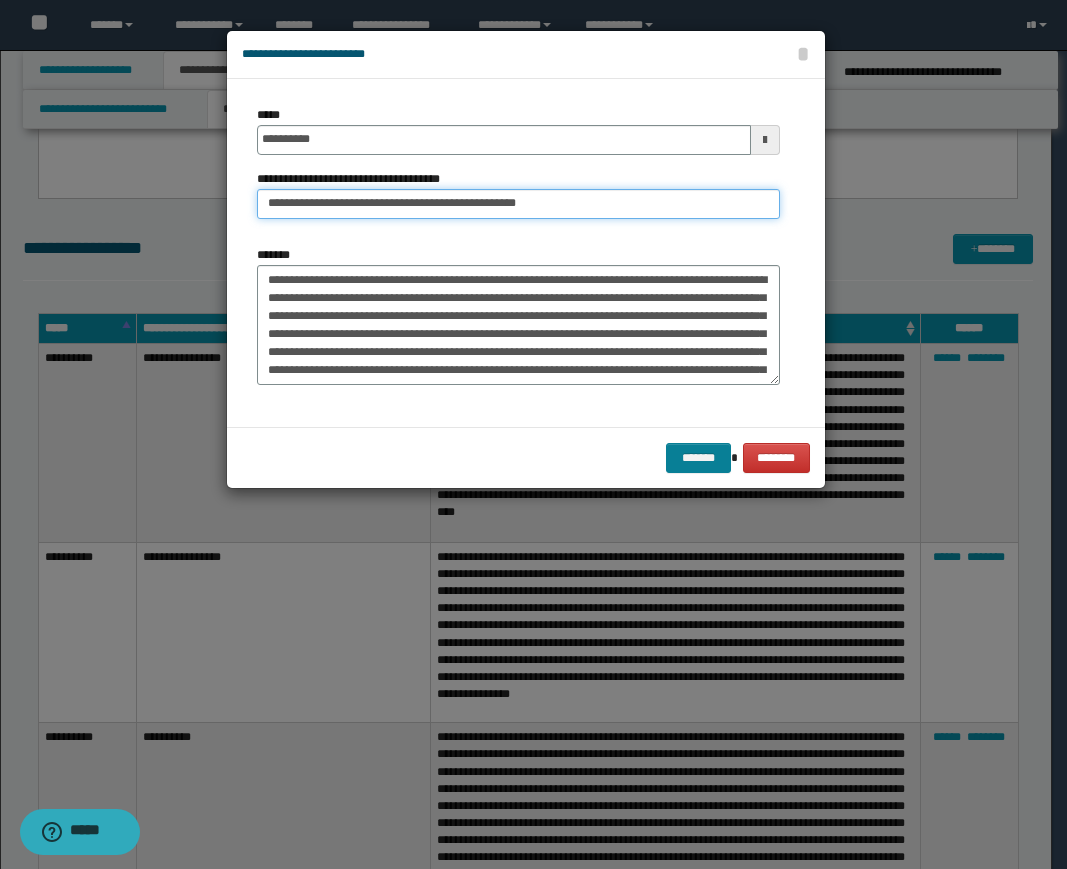 type on "**********" 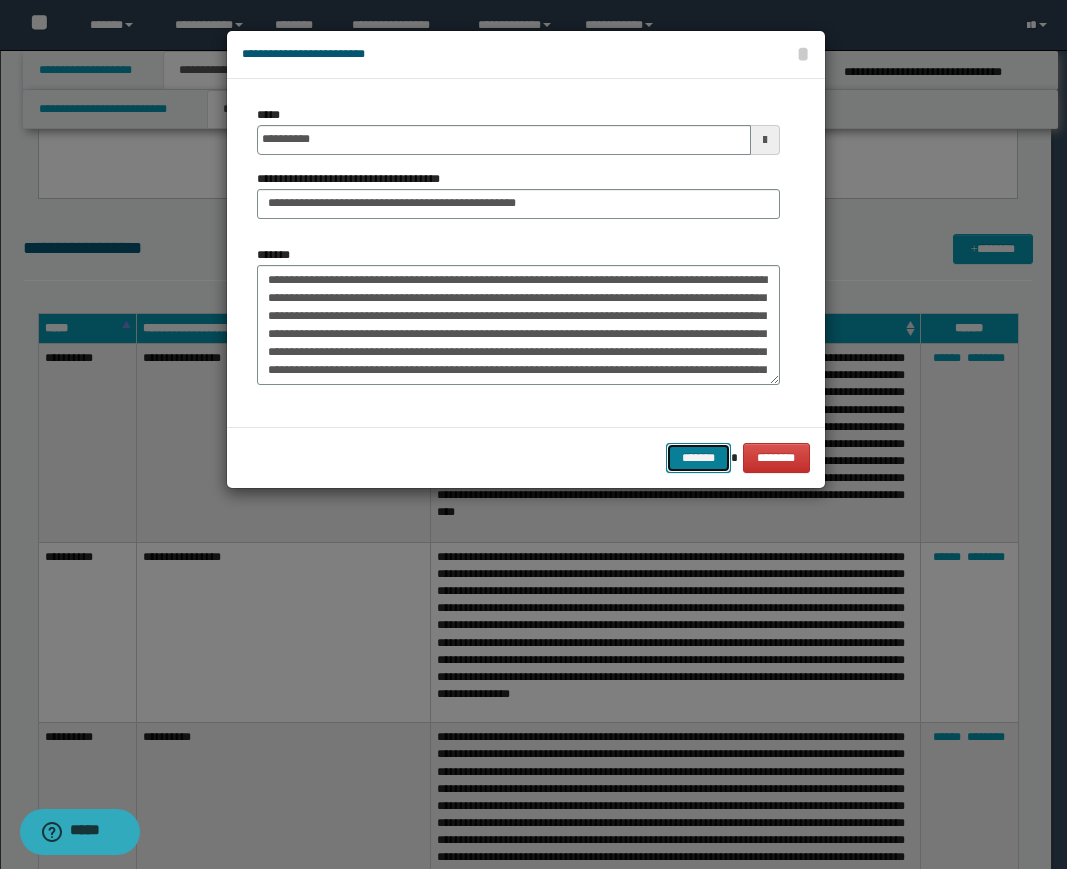 click on "*******" at bounding box center [698, 458] 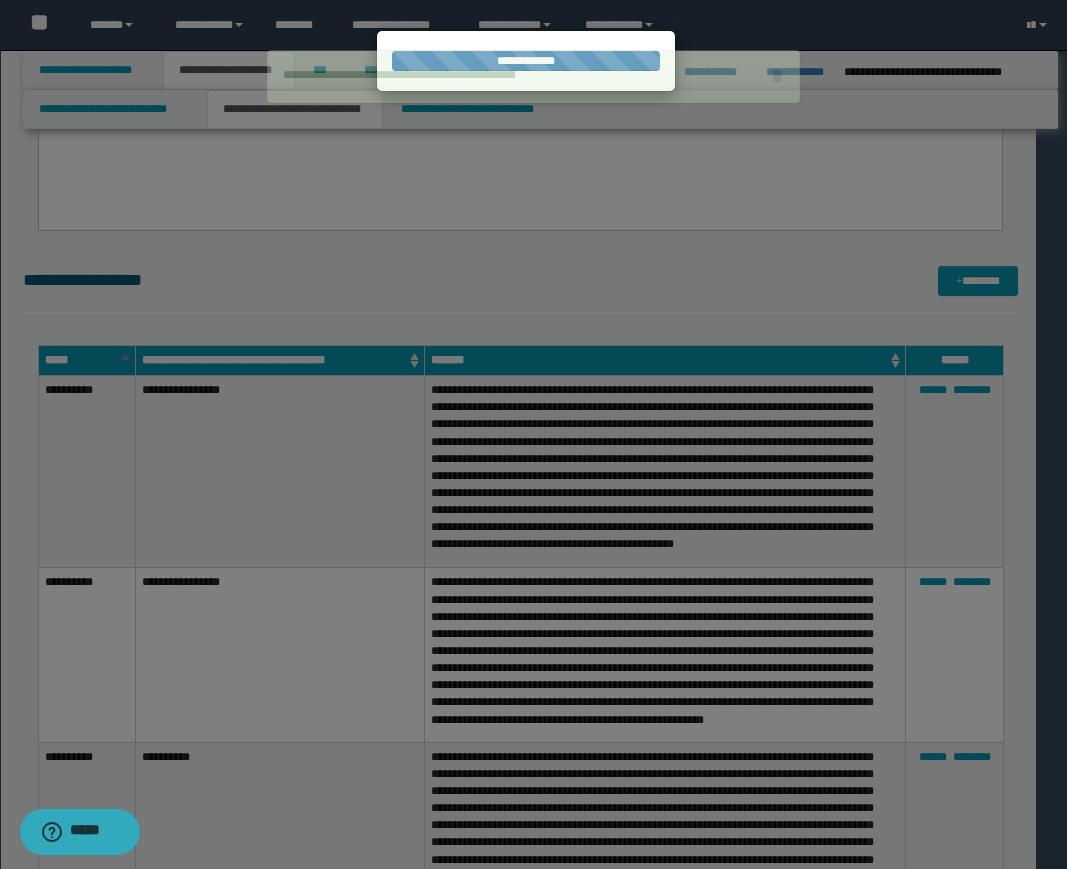 type 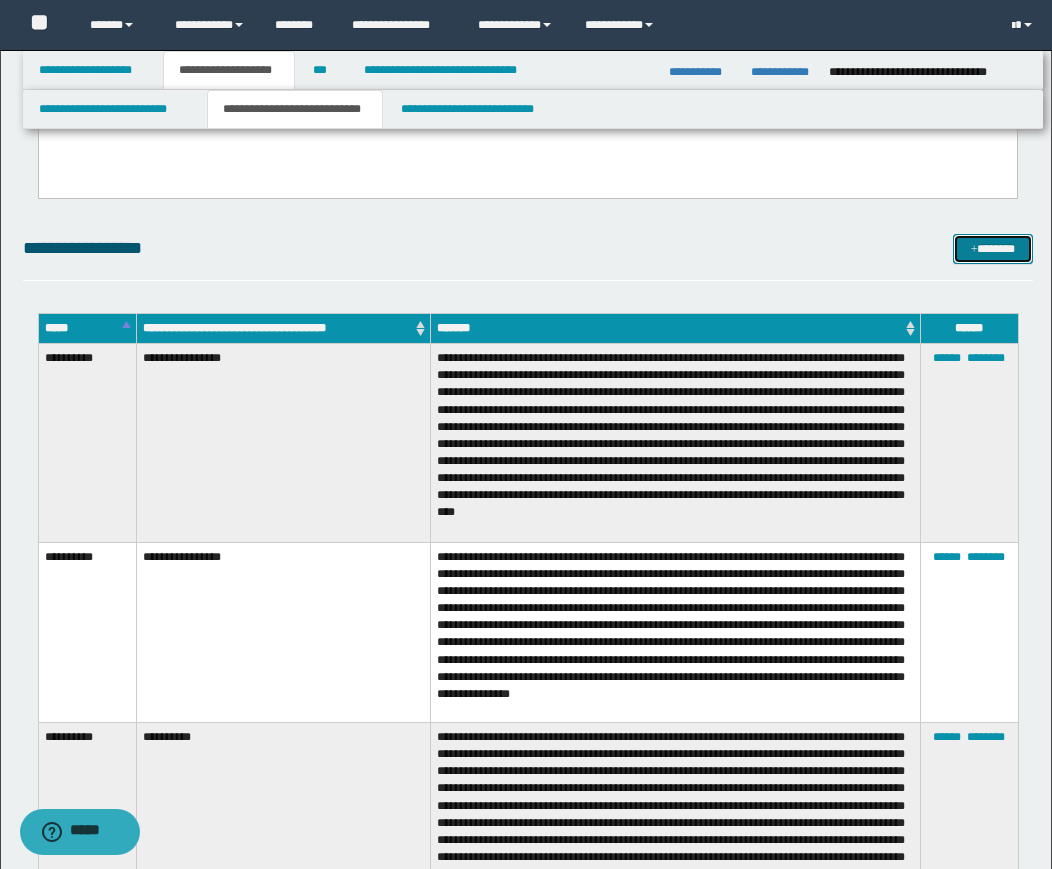 click at bounding box center (974, 250) 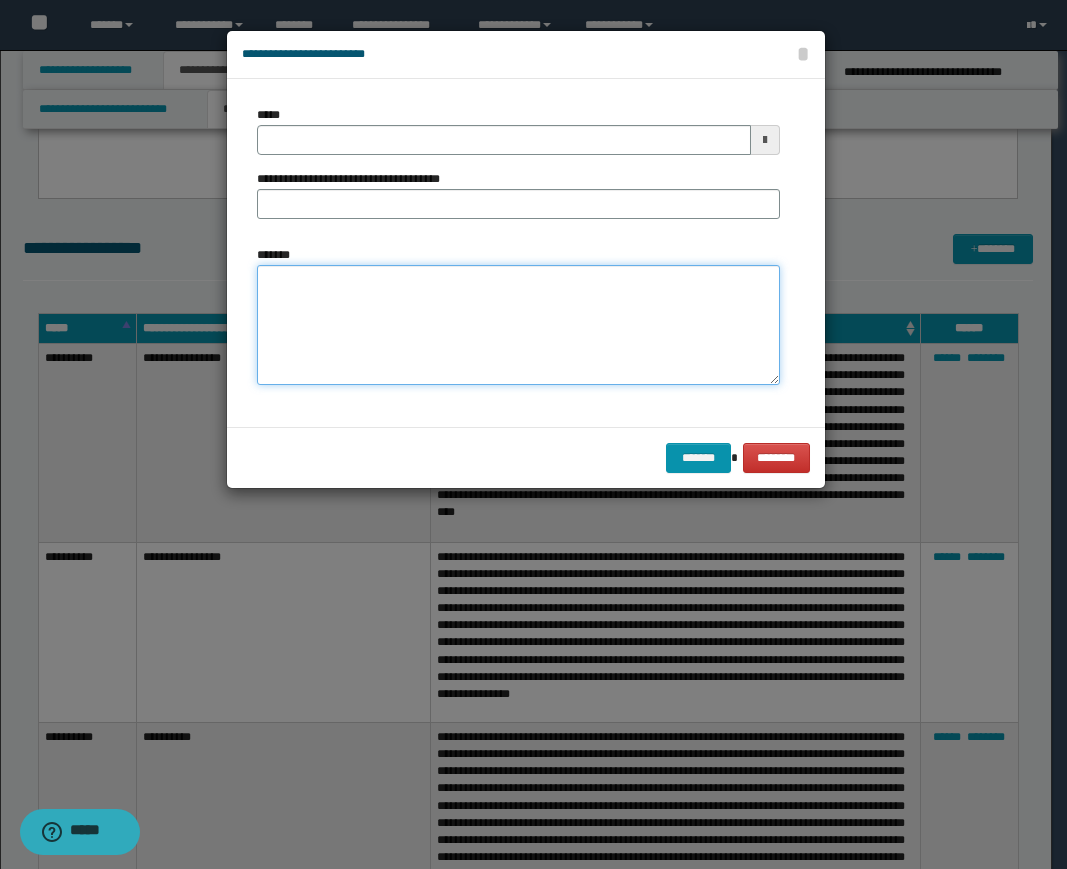 click on "*******" at bounding box center [518, 325] 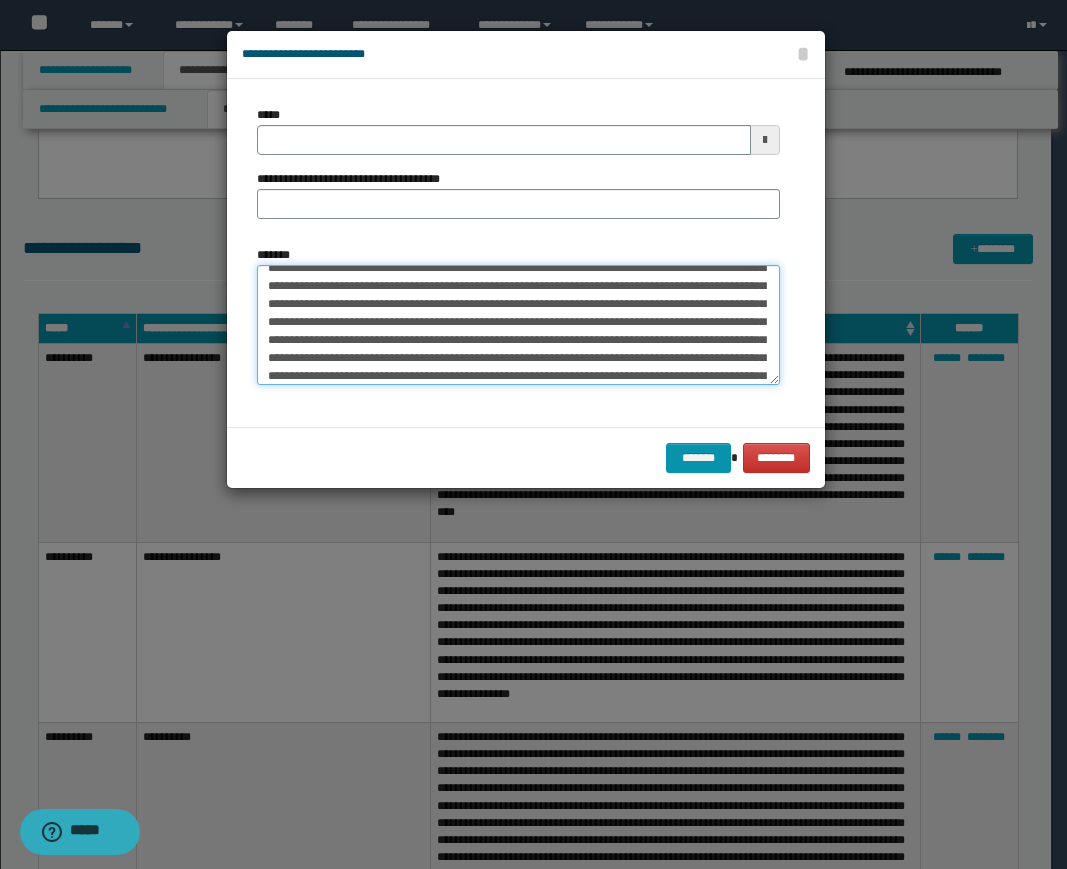 scroll, scrollTop: 0, scrollLeft: 0, axis: both 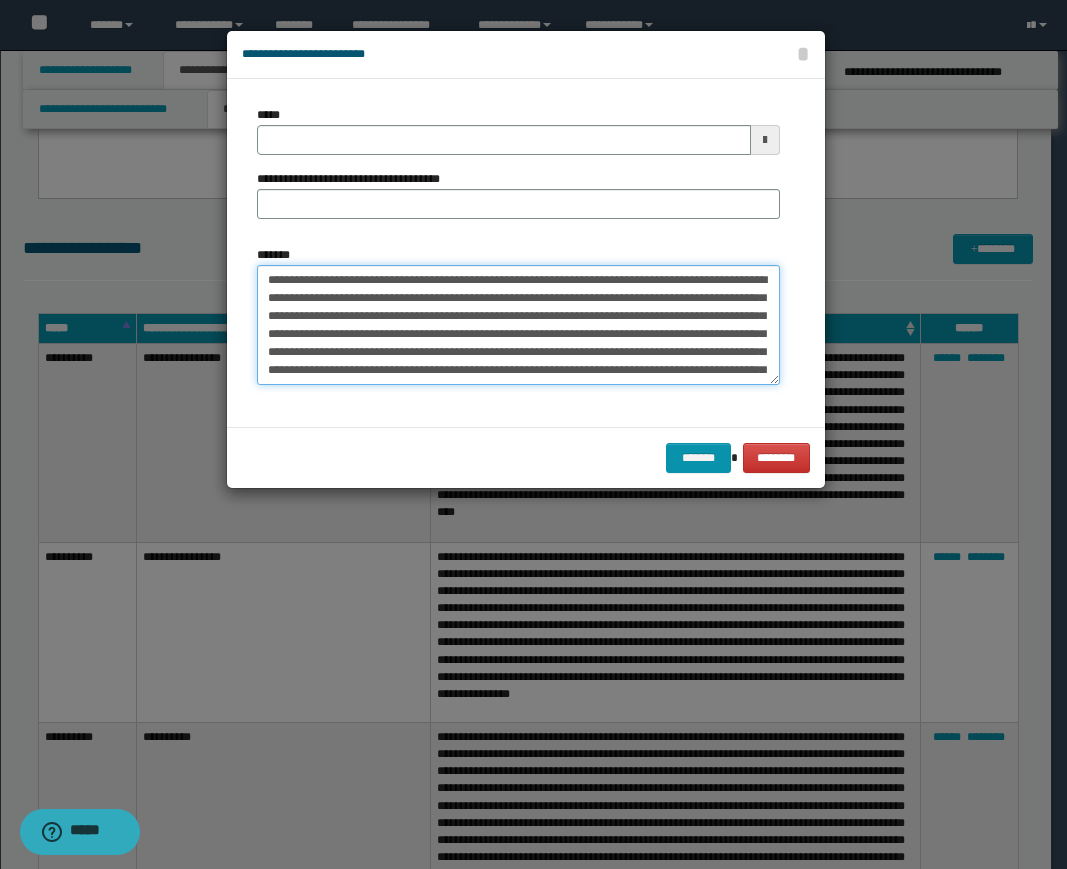 drag, startPoint x: 419, startPoint y: 282, endPoint x: 29, endPoint y: 280, distance: 390.00513 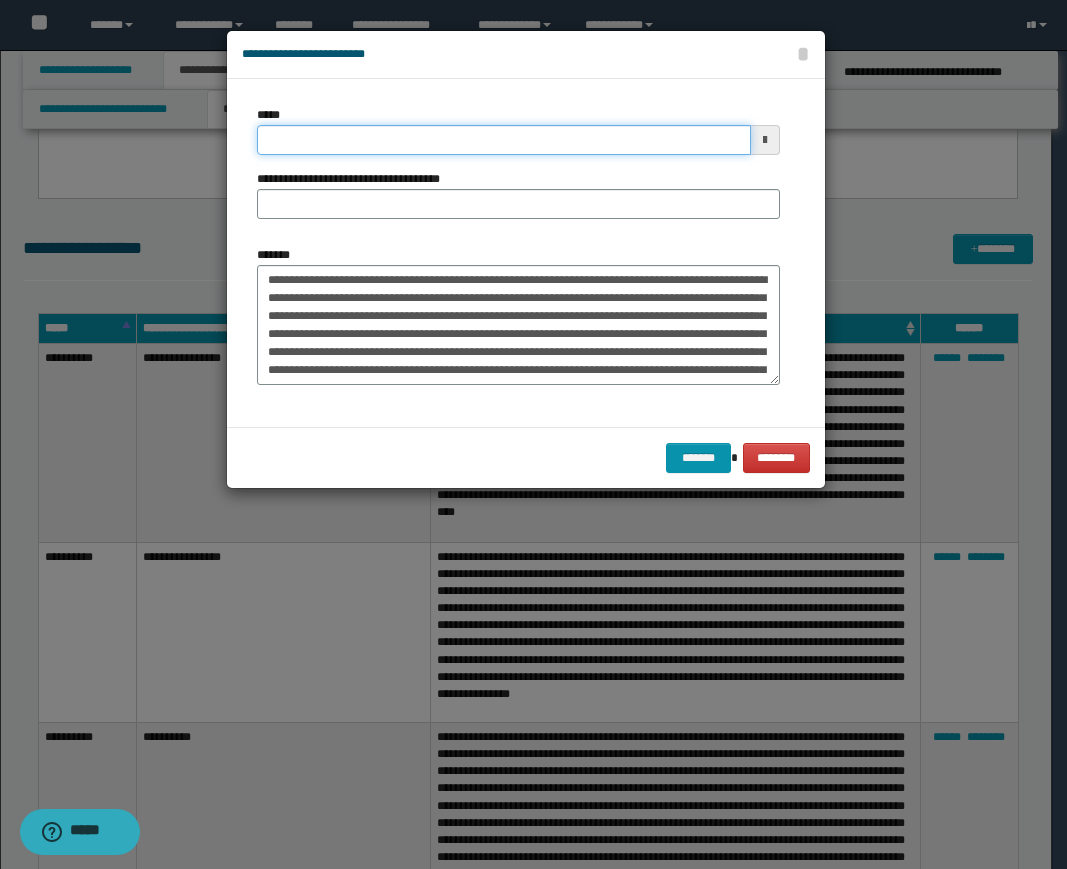 click on "*****" at bounding box center [504, 140] 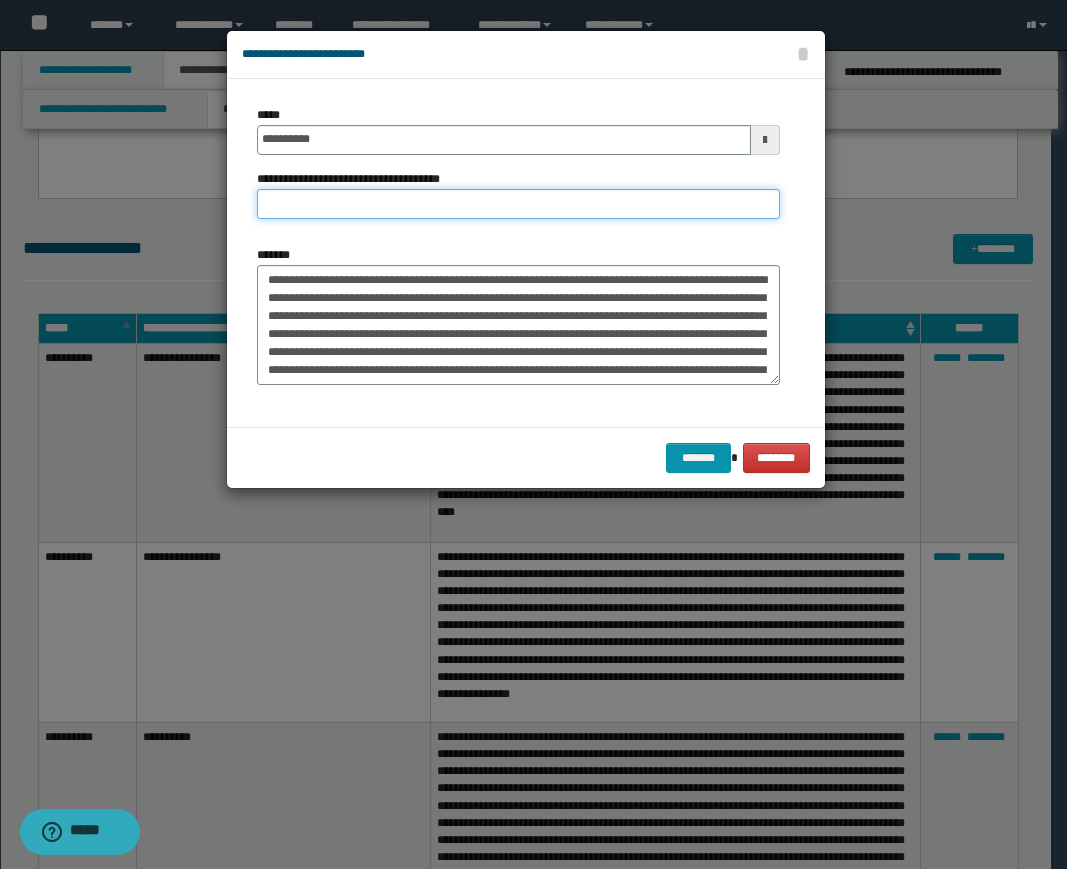 type on "**********" 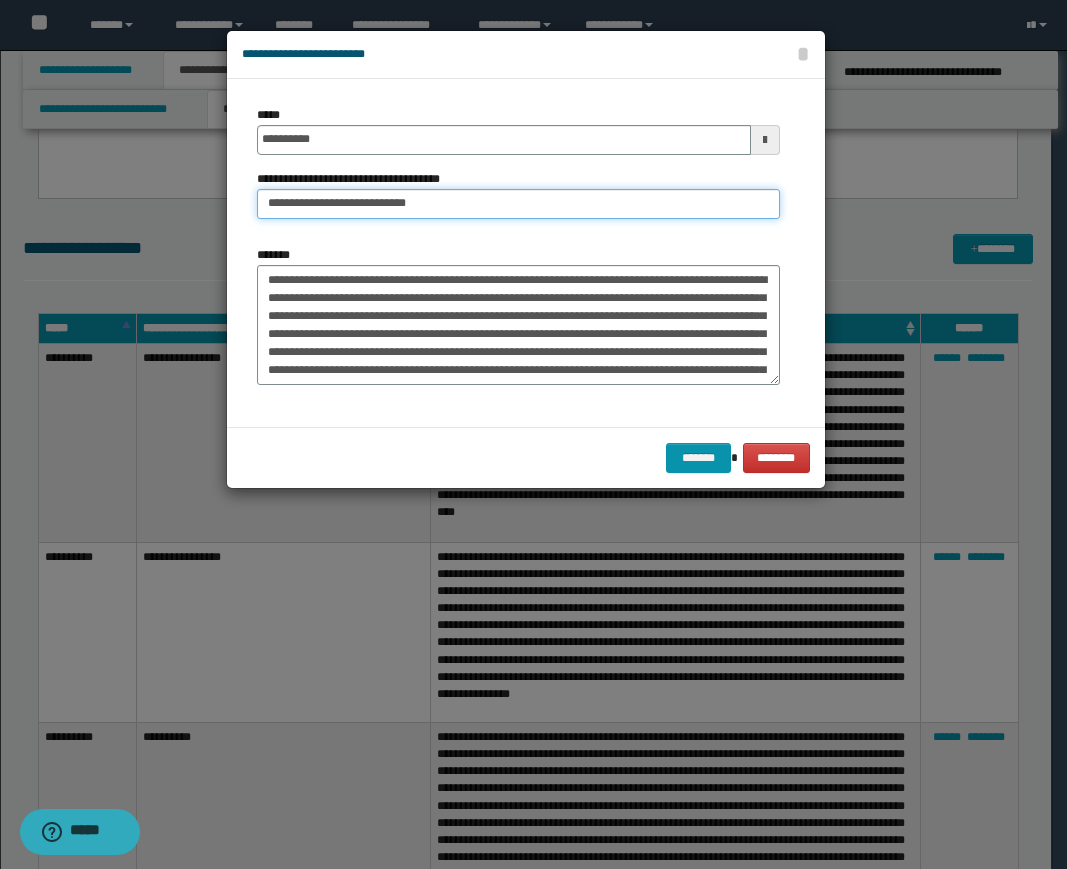 drag, startPoint x: 344, startPoint y: 205, endPoint x: 602, endPoint y: 205, distance: 258 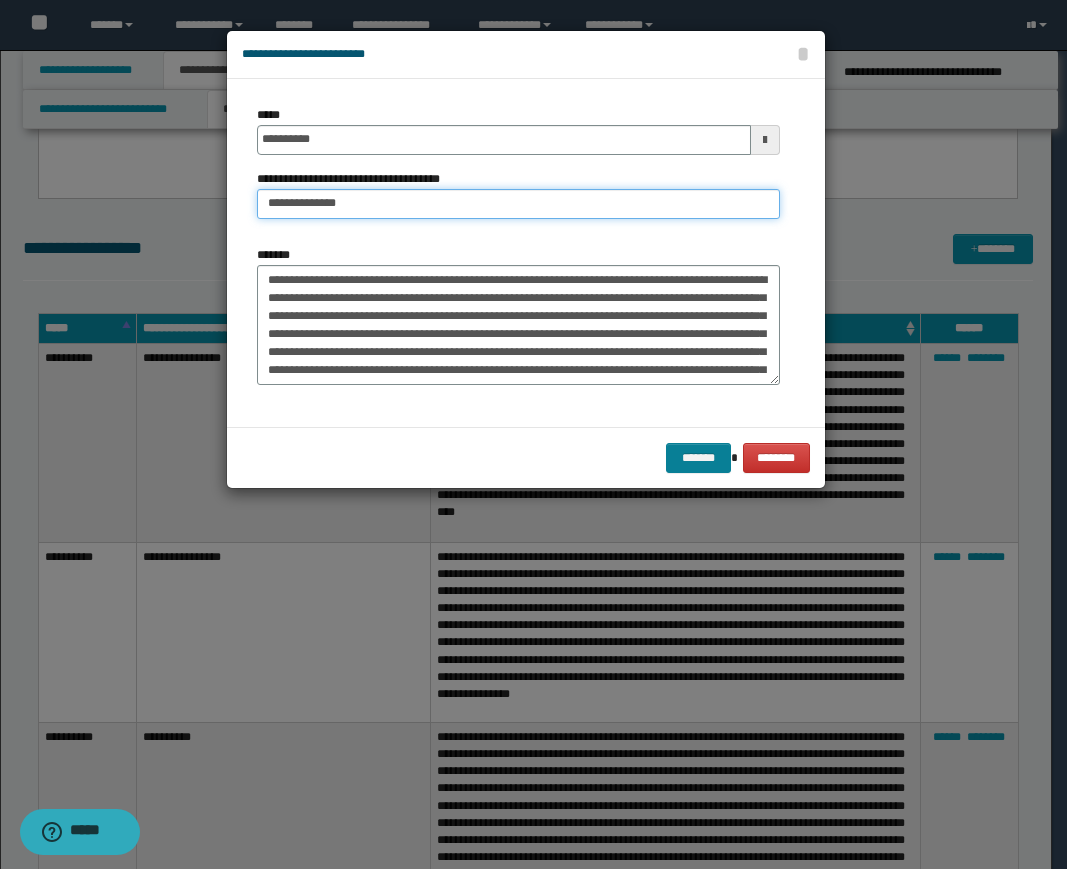 type on "**********" 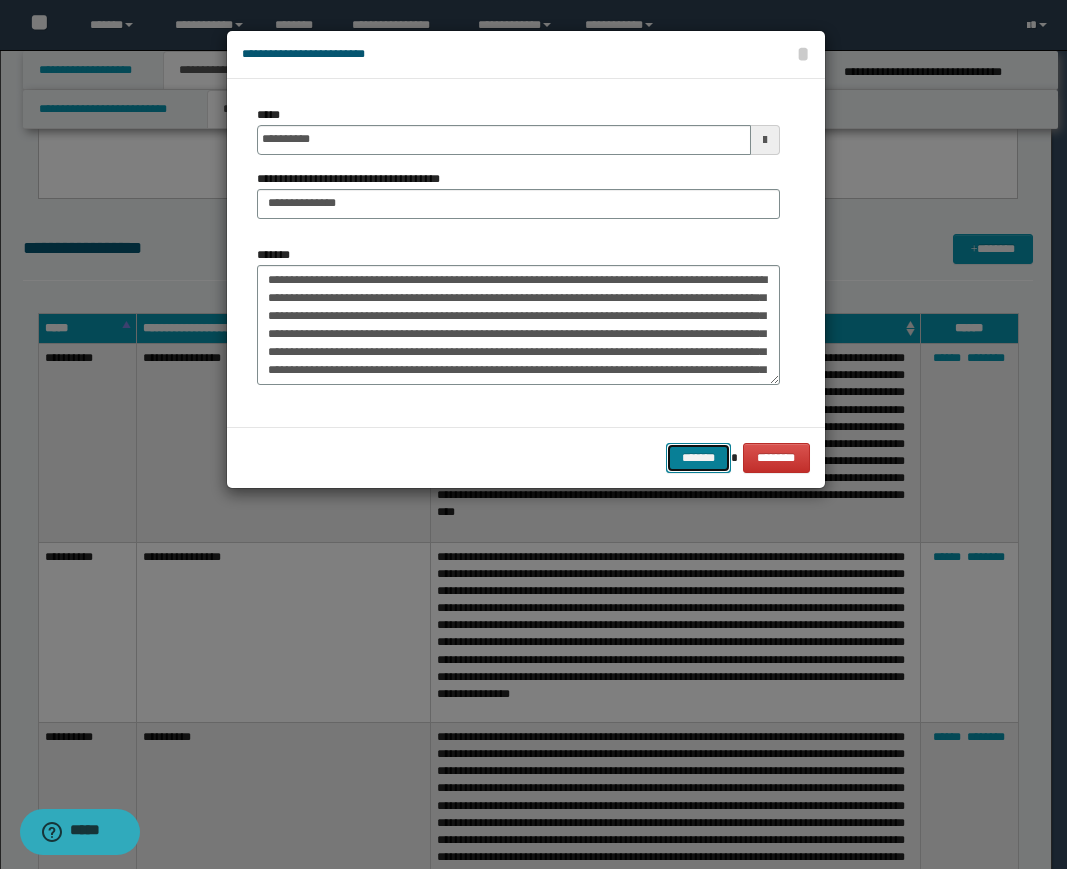click on "*******" at bounding box center (698, 458) 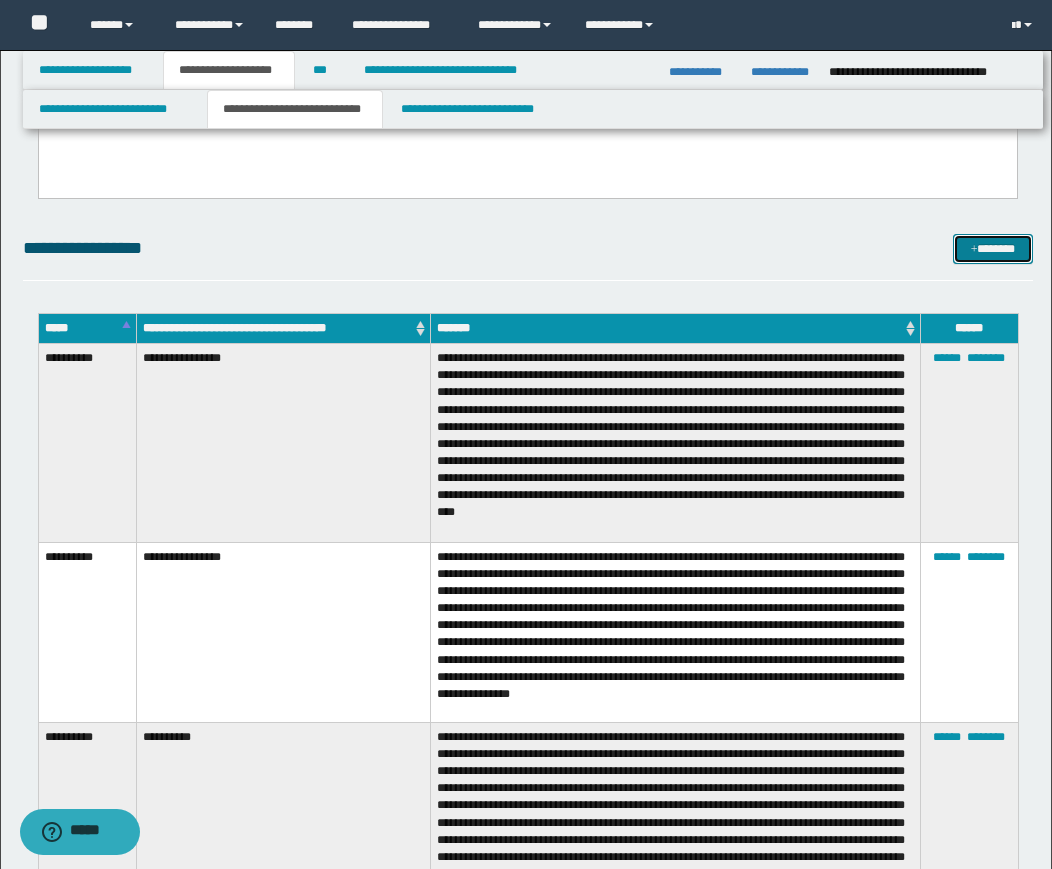 click on "*******" at bounding box center [993, 249] 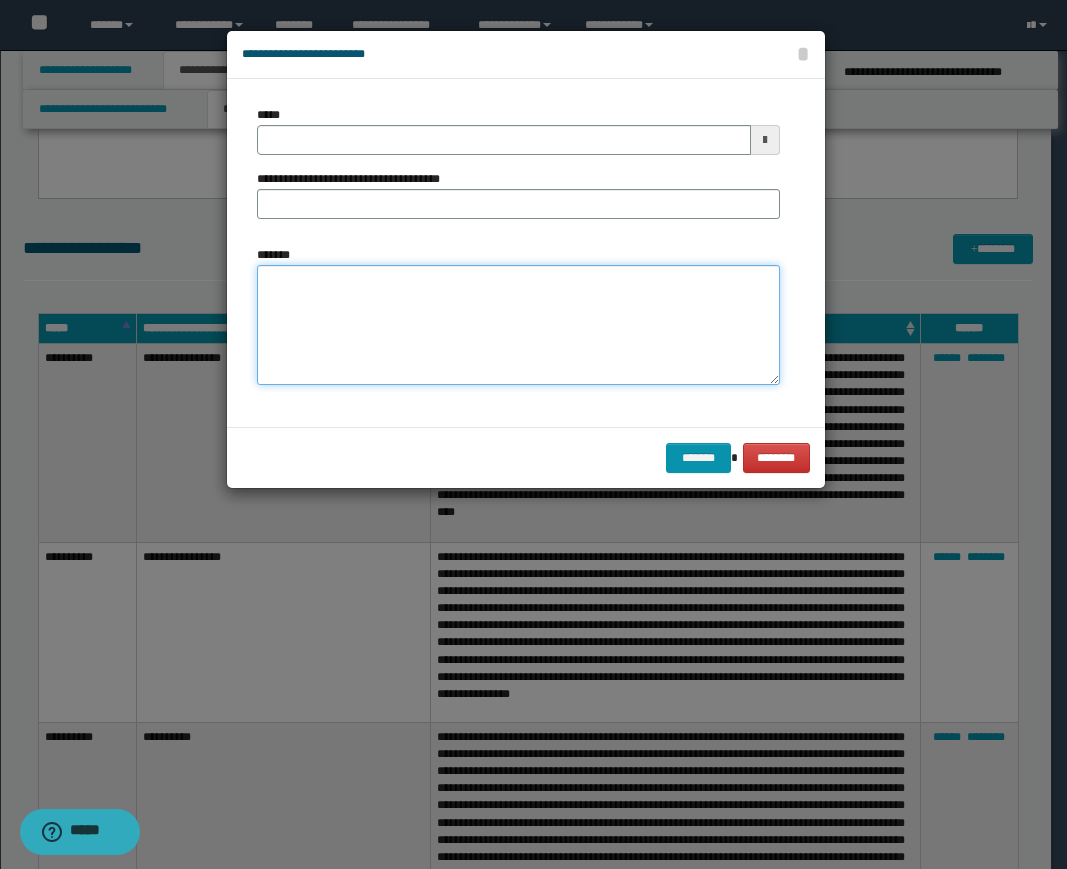 click on "*******" at bounding box center [518, 325] 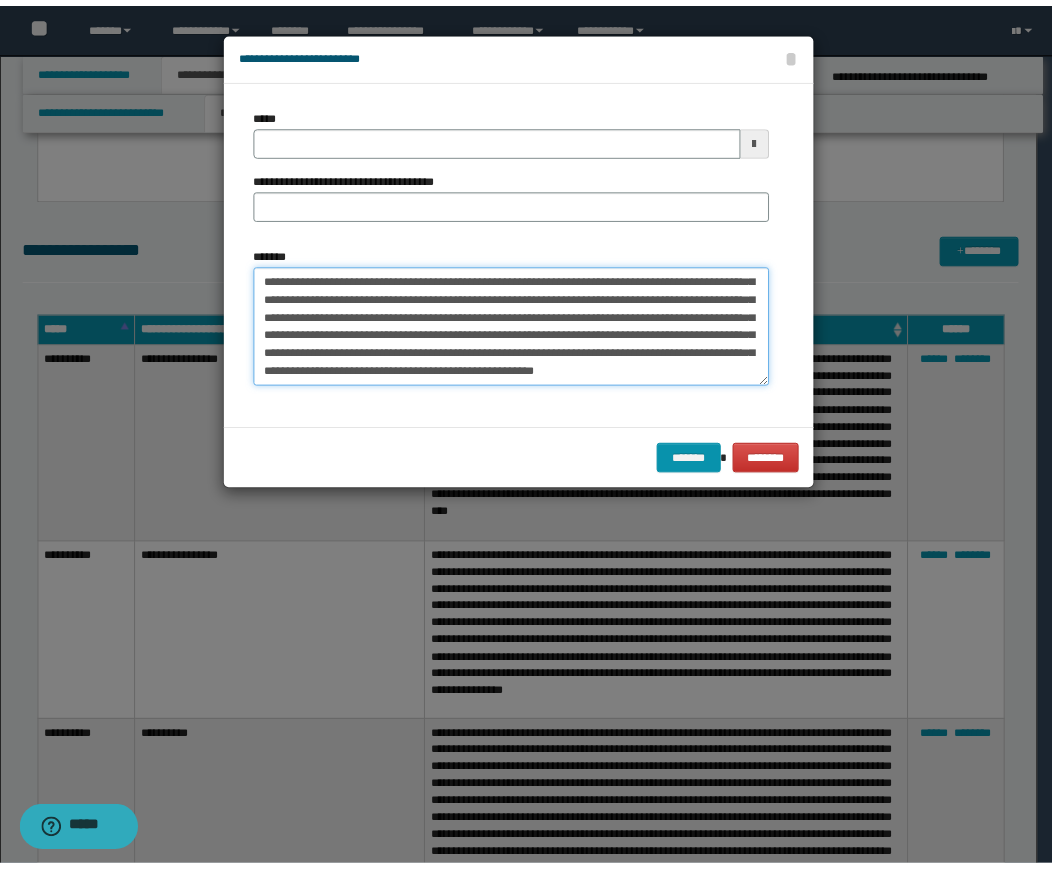 scroll, scrollTop: 0, scrollLeft: 0, axis: both 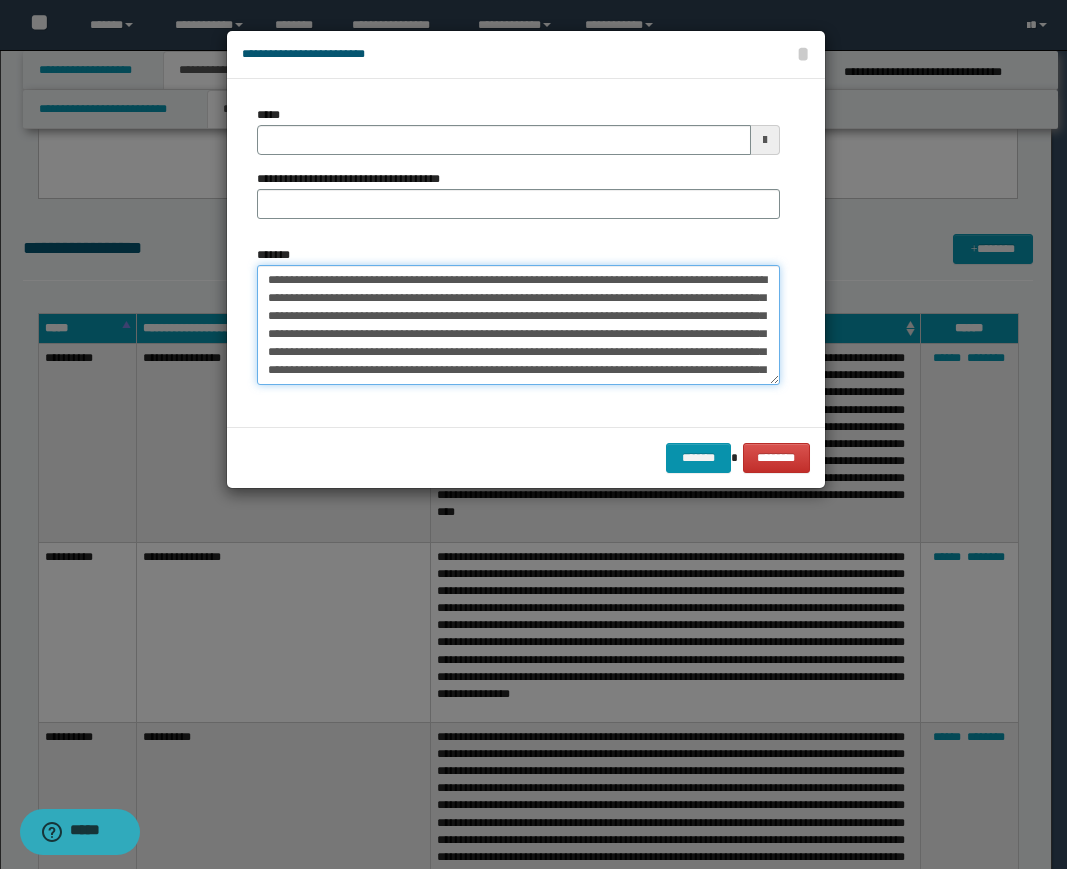 drag, startPoint x: 612, startPoint y: 277, endPoint x: 0, endPoint y: 266, distance: 612.0989 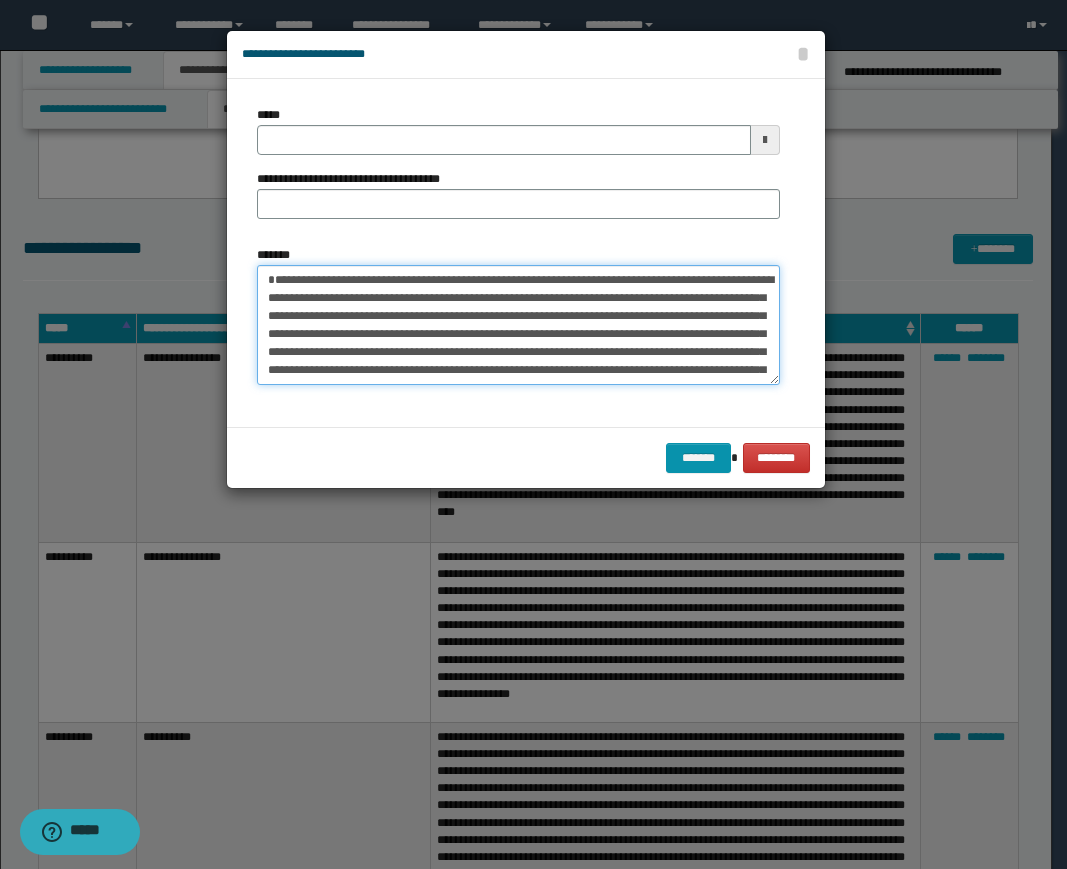 type 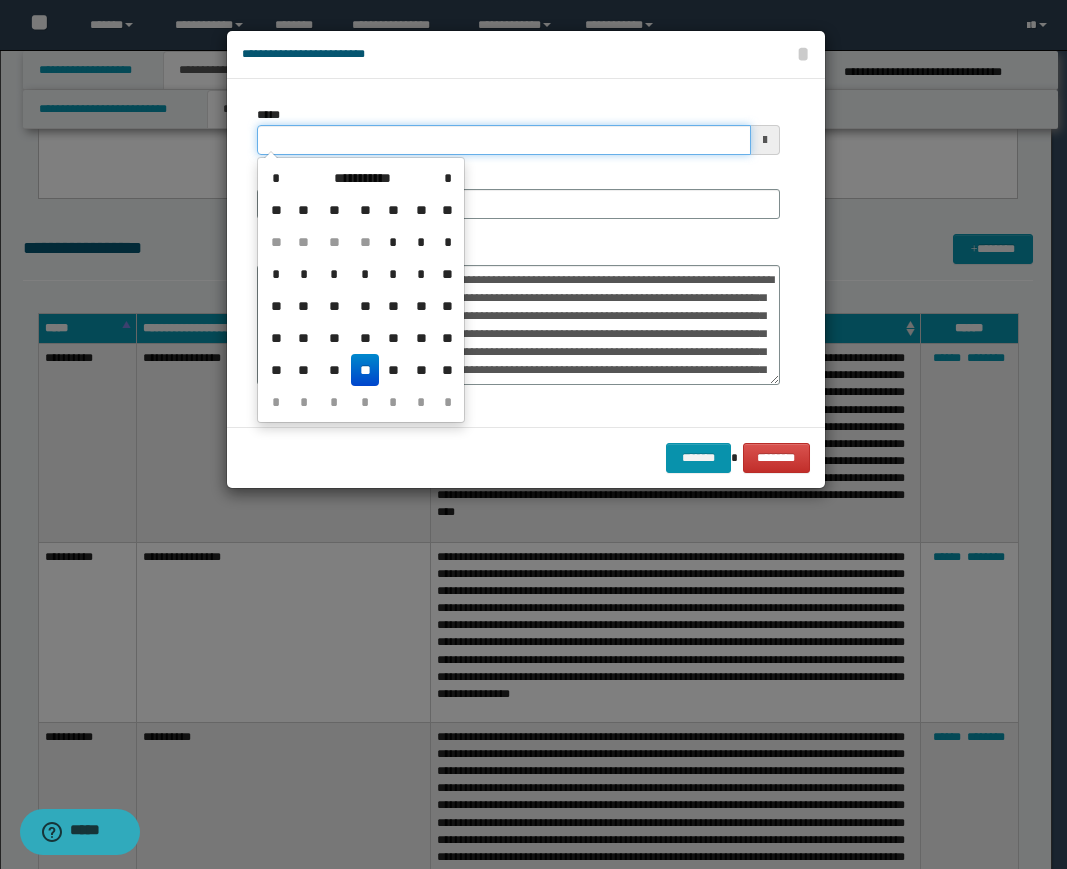 drag, startPoint x: 315, startPoint y: 142, endPoint x: 388, endPoint y: 152, distance: 73.68175 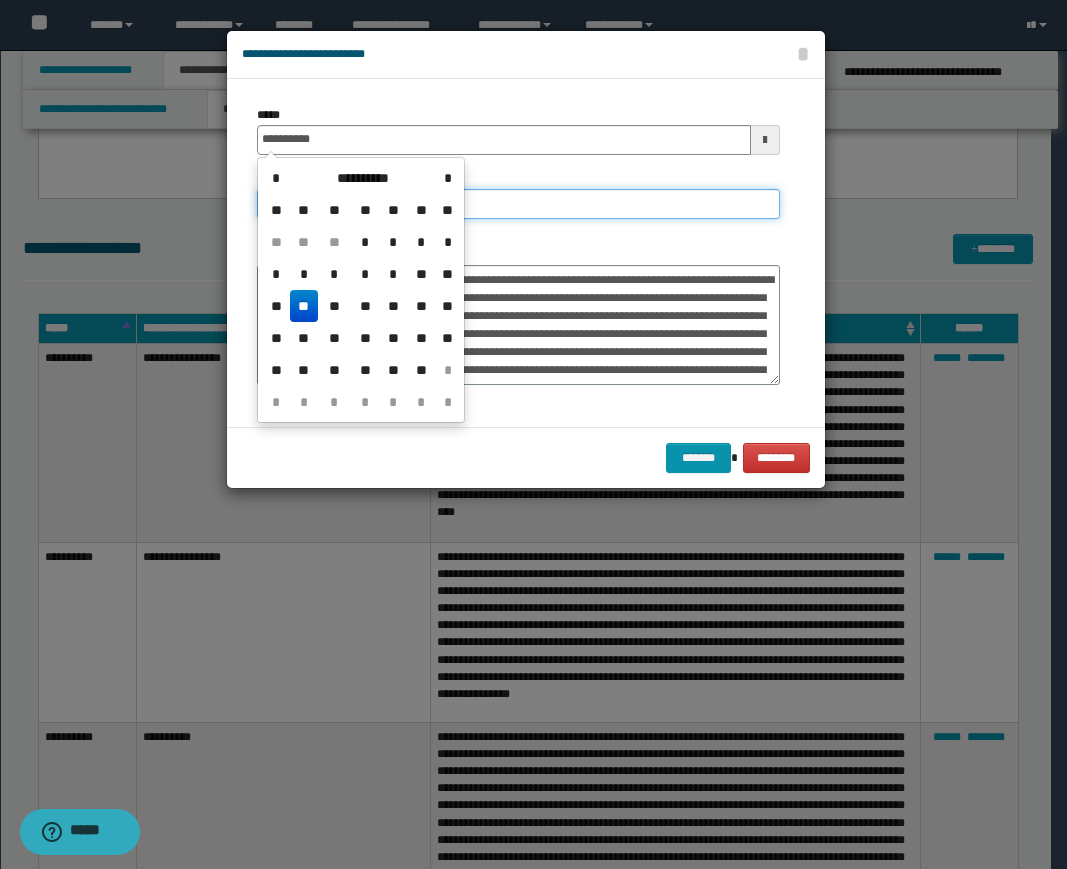 type on "**********" 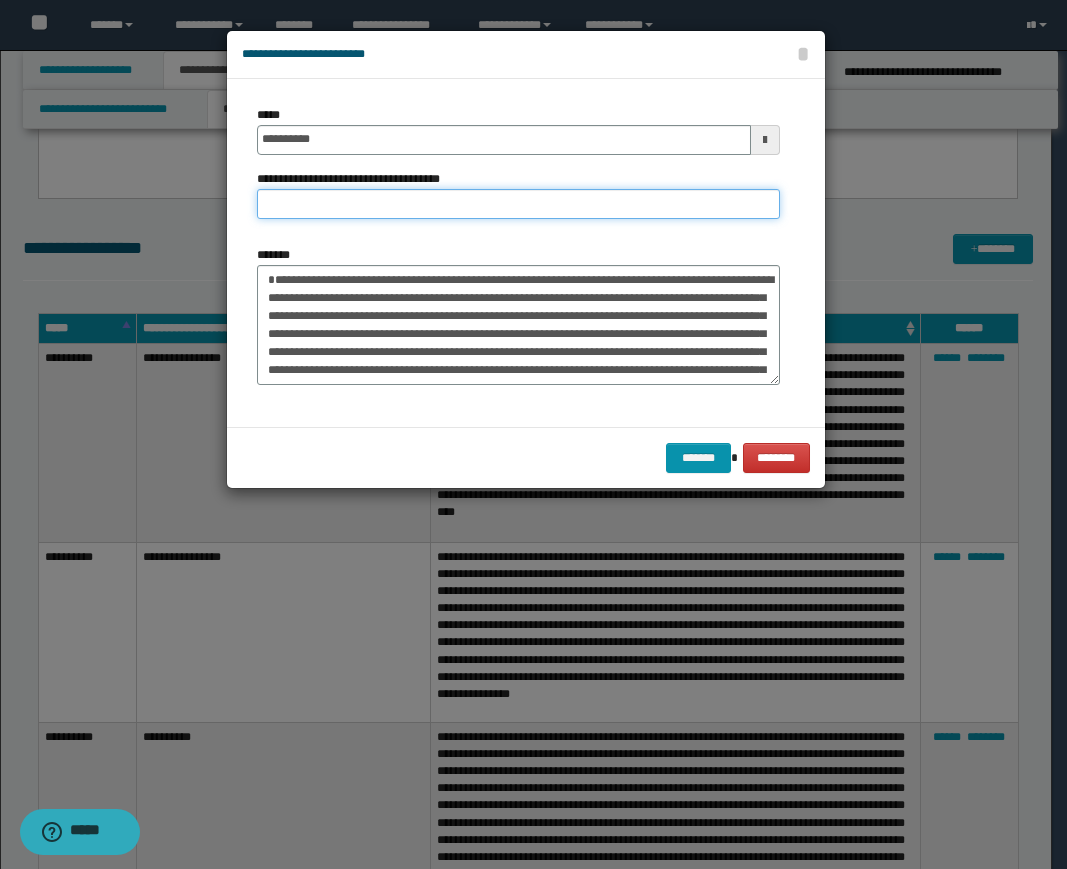 paste on "**********" 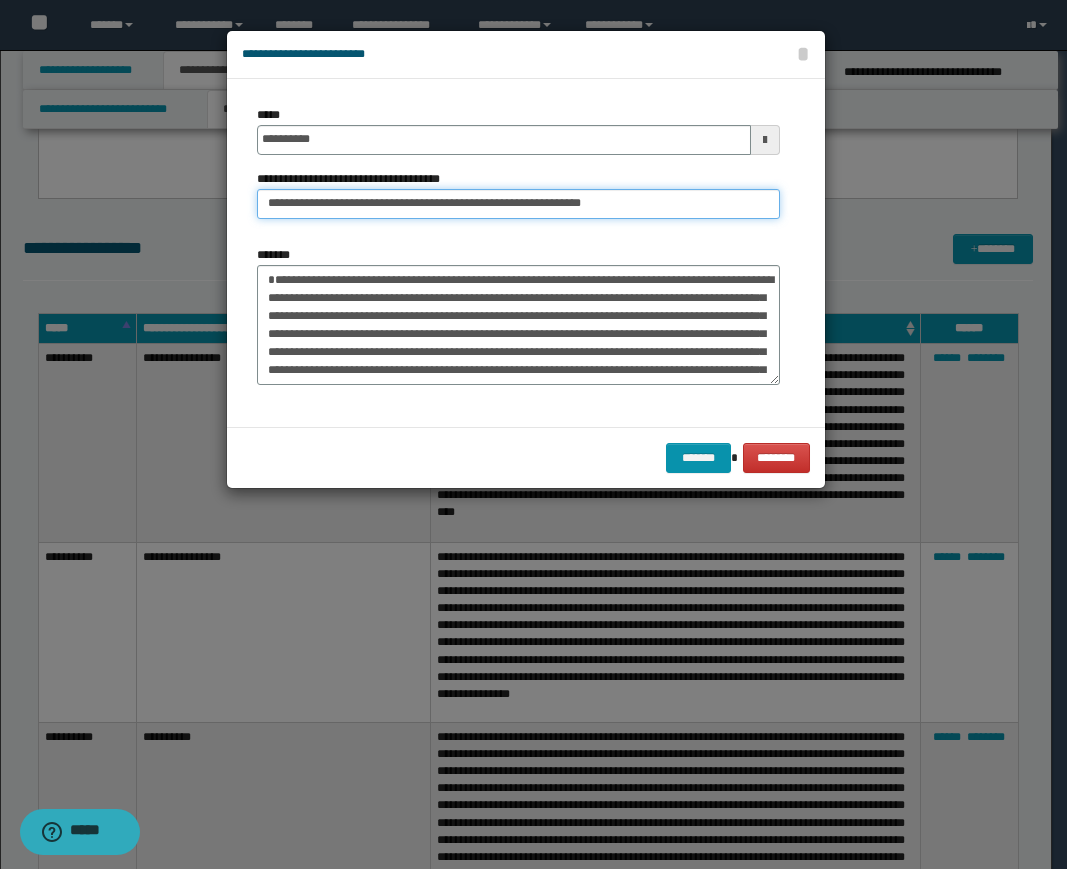 drag, startPoint x: 544, startPoint y: 205, endPoint x: 673, endPoint y: 207, distance: 129.0155 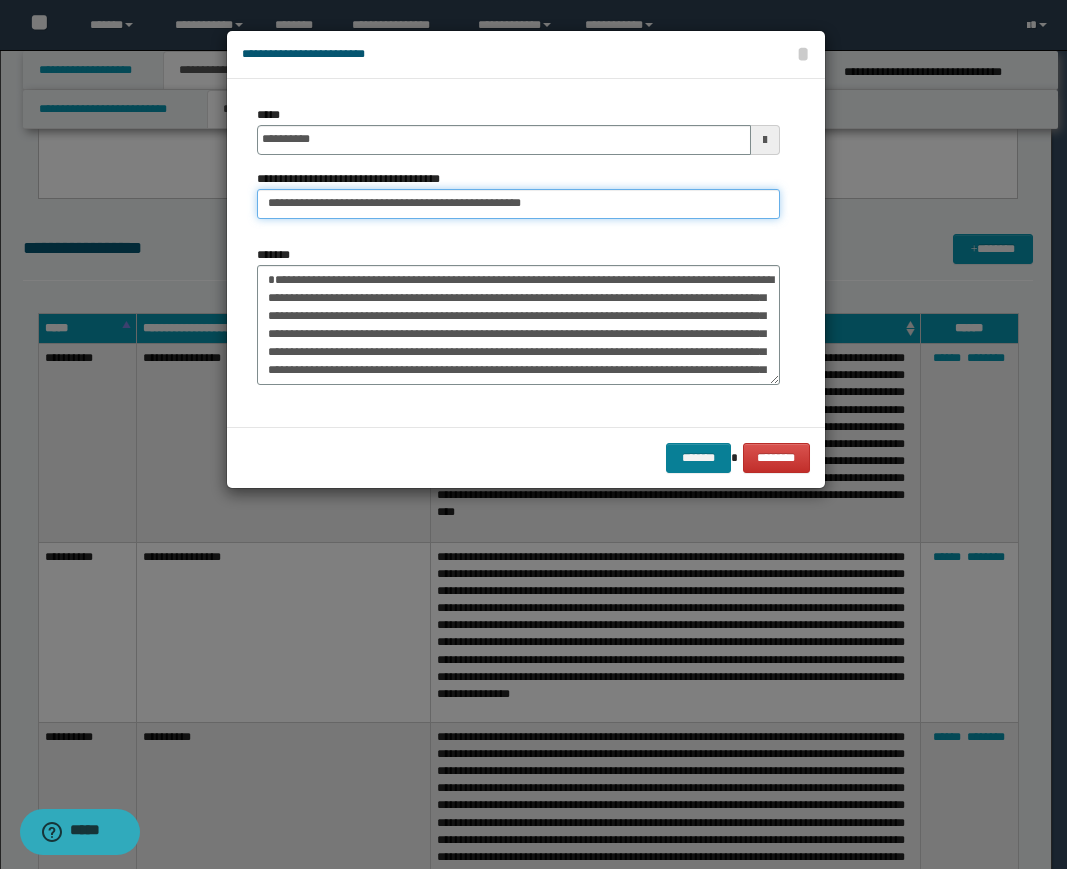 type on "**********" 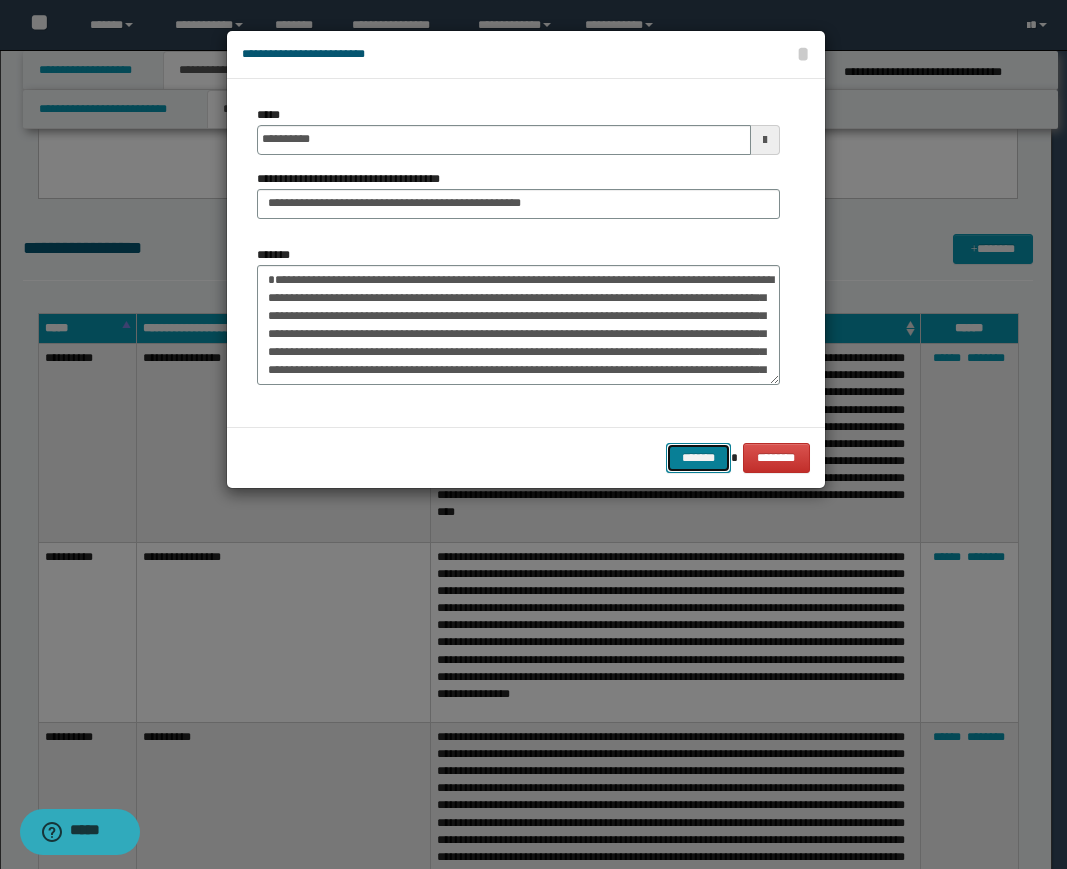 click on "*******" at bounding box center (698, 458) 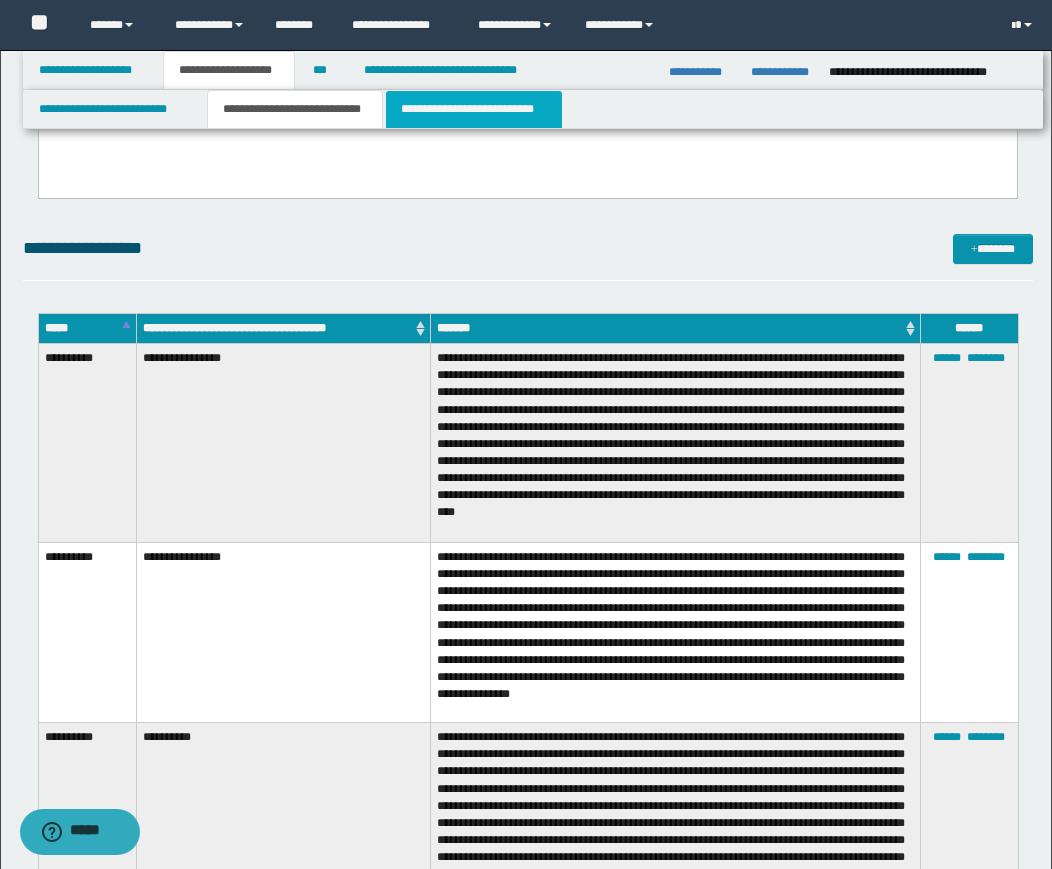 click on "**********" at bounding box center (474, 109) 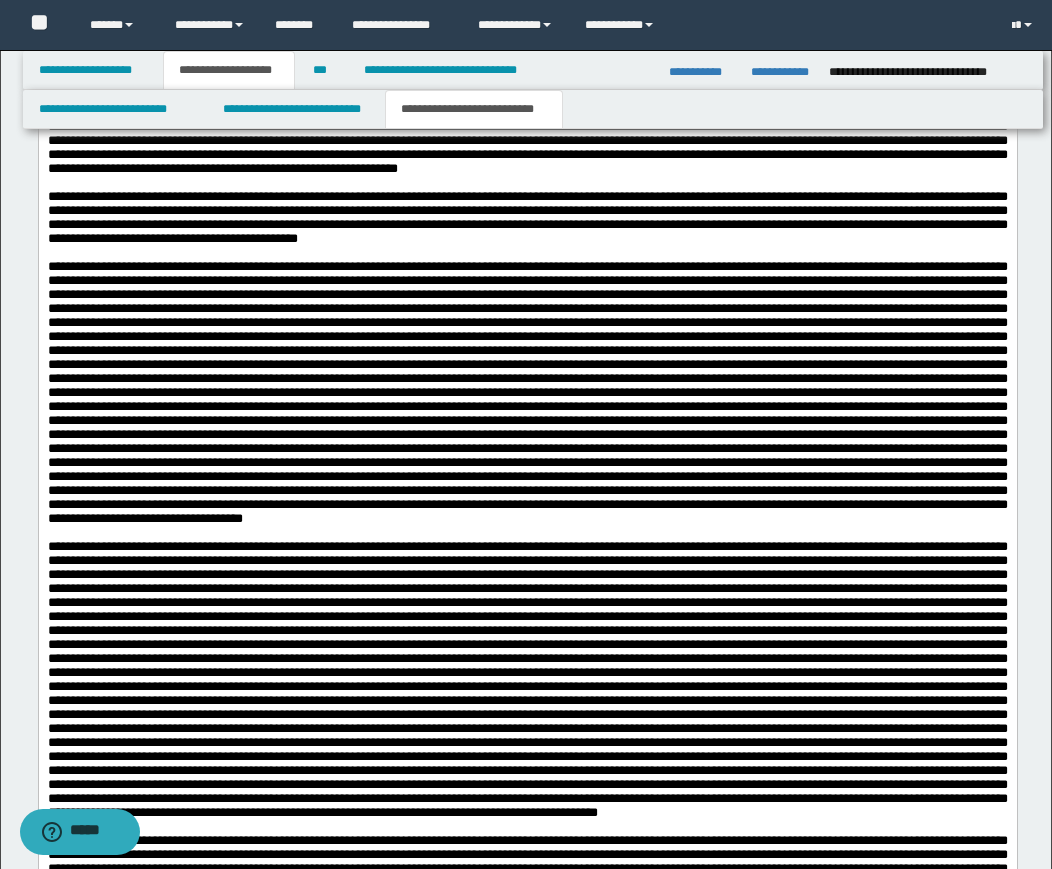 scroll, scrollTop: 2100, scrollLeft: 0, axis: vertical 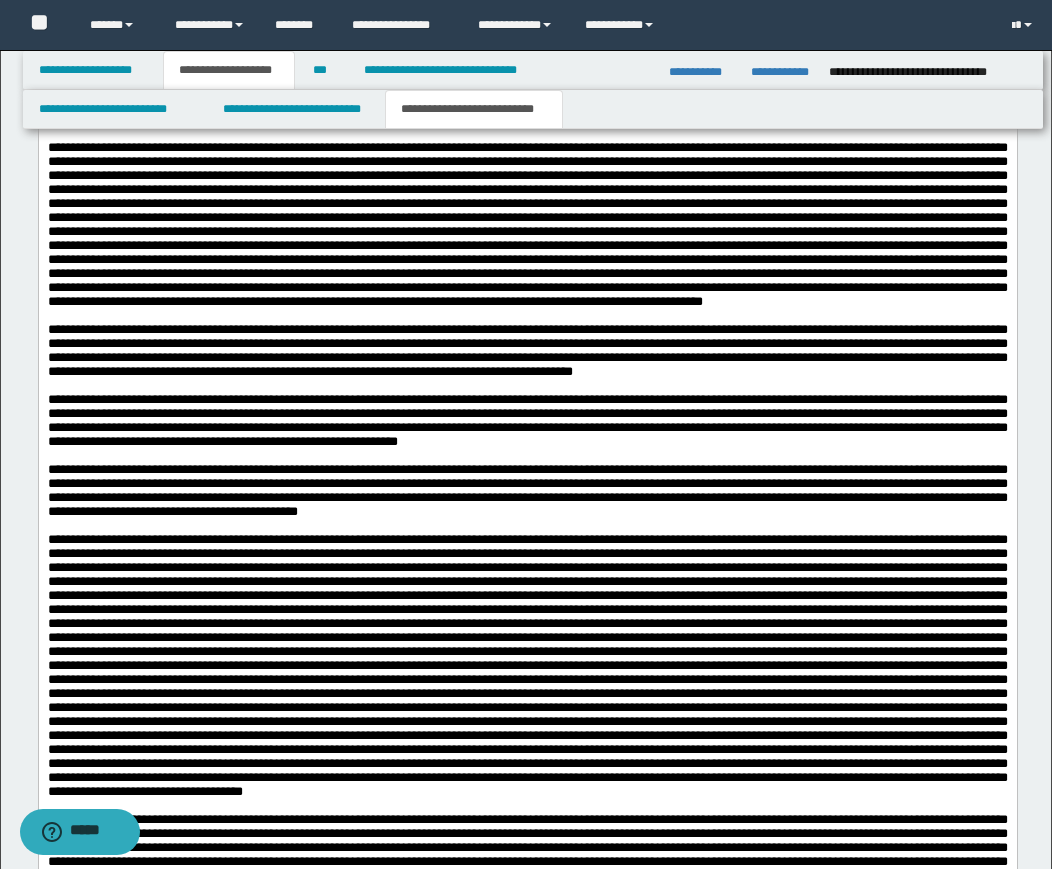 click on "**********" at bounding box center (527, 702) 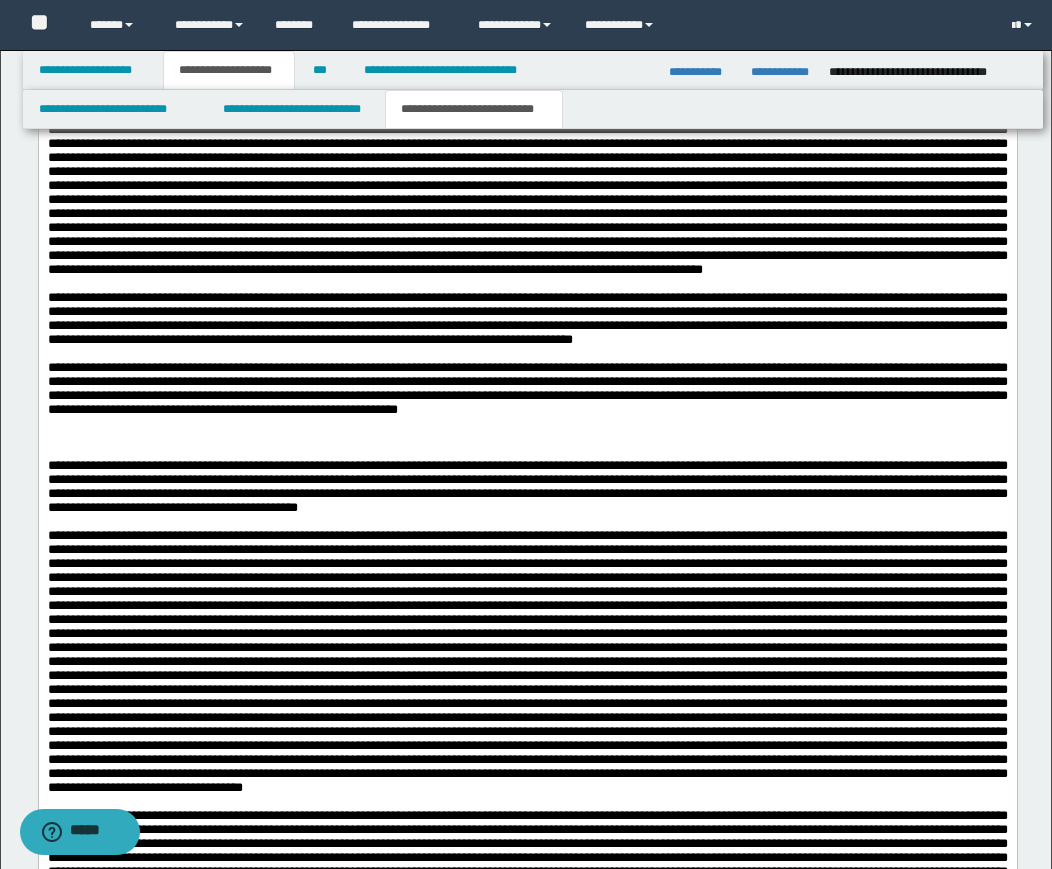 type 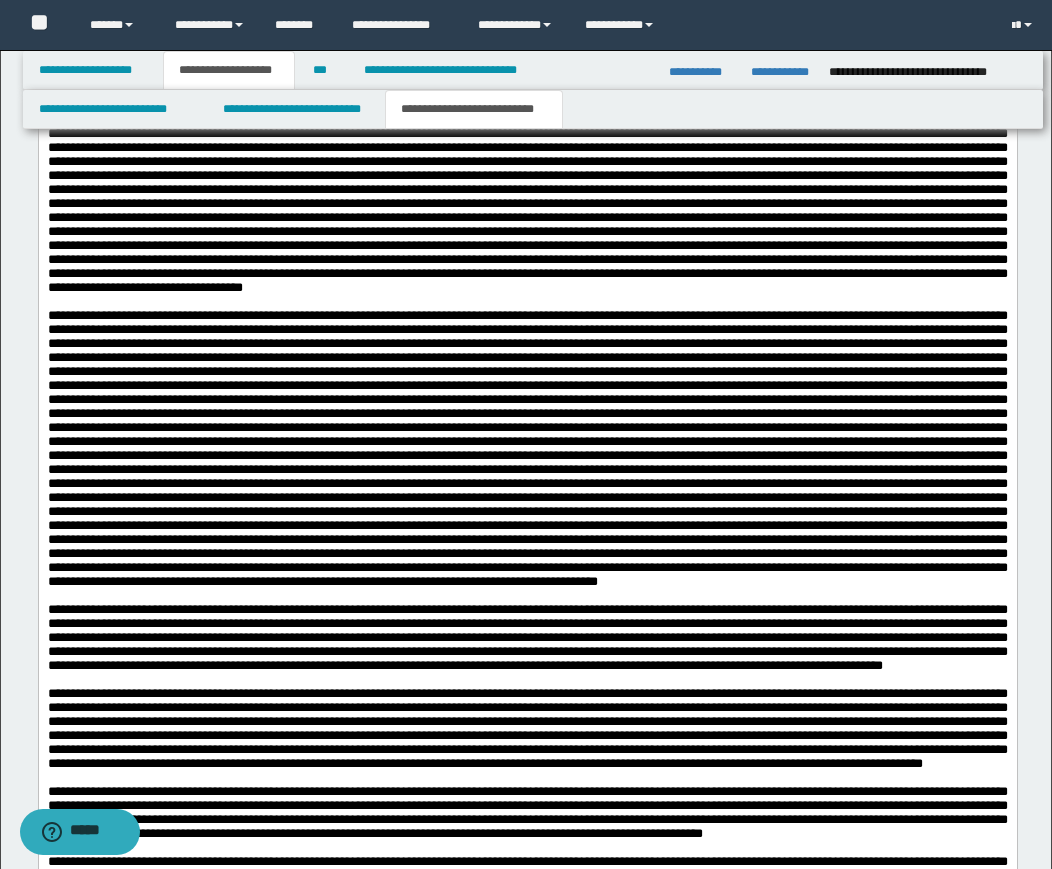 scroll, scrollTop: 2668, scrollLeft: 0, axis: vertical 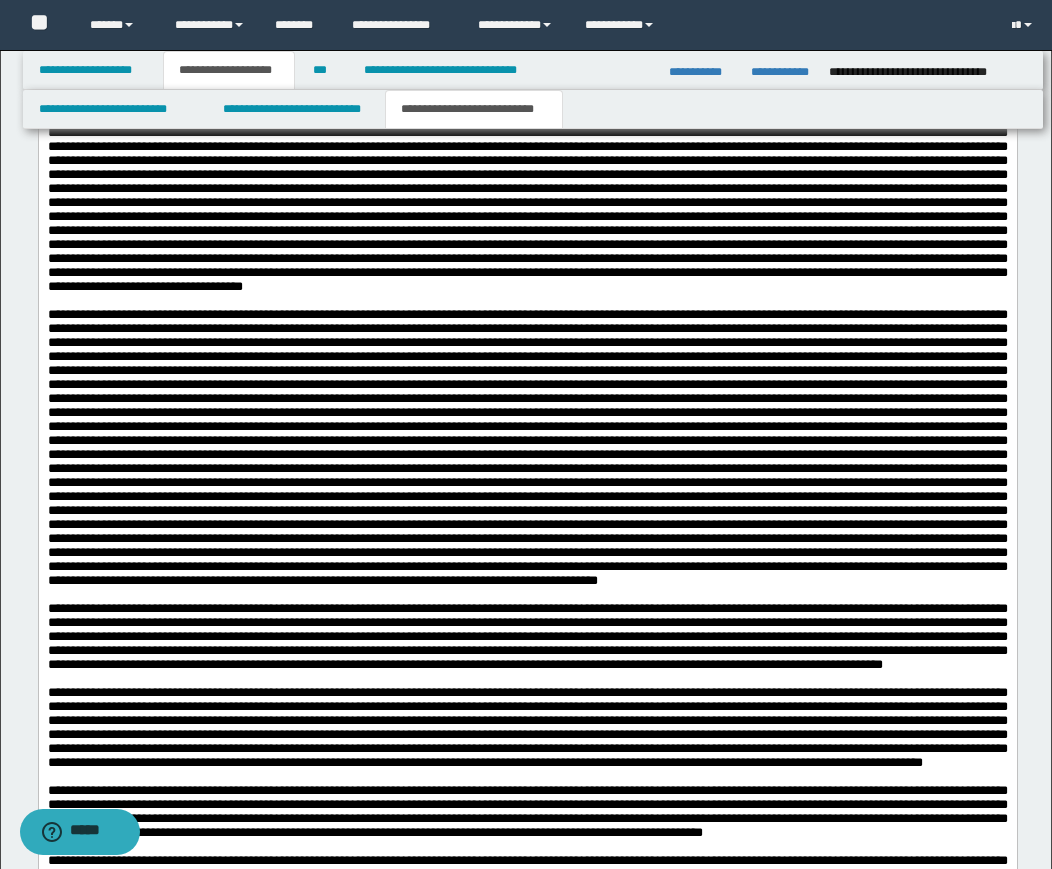 click on "**********" at bounding box center [527, 428] 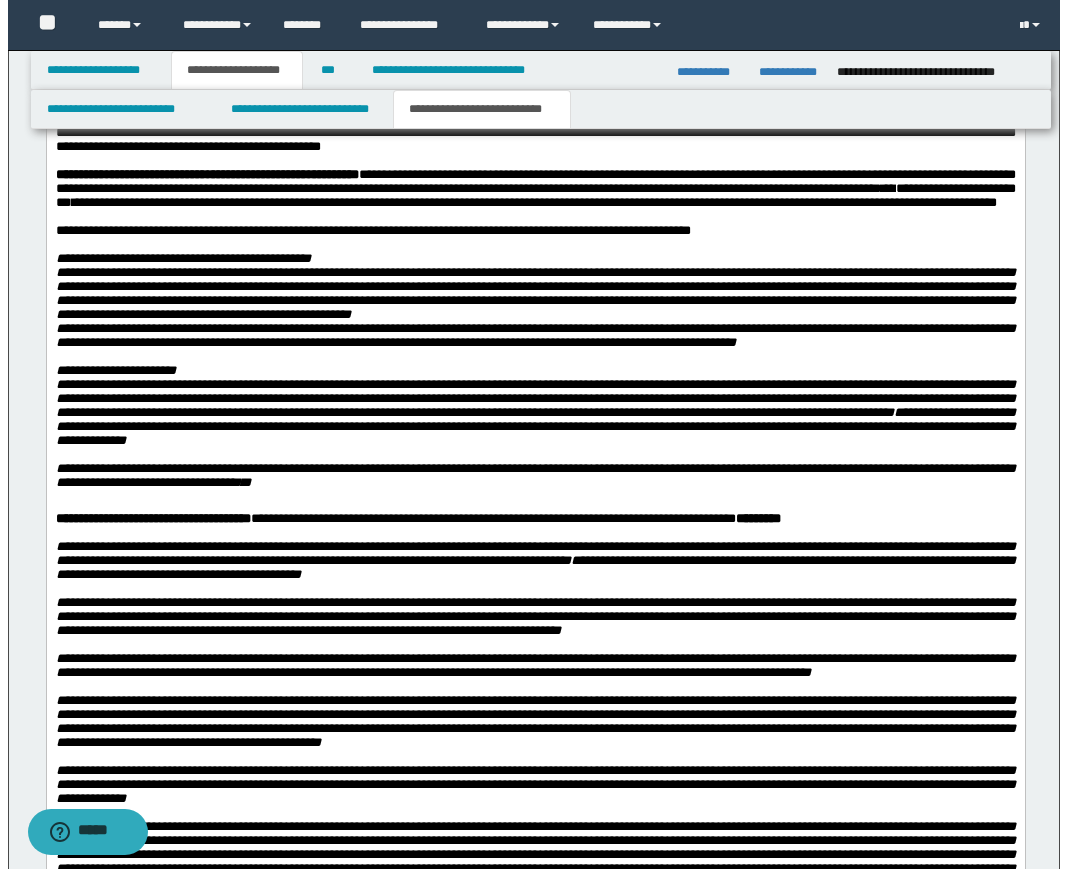 scroll, scrollTop: 3568, scrollLeft: 0, axis: vertical 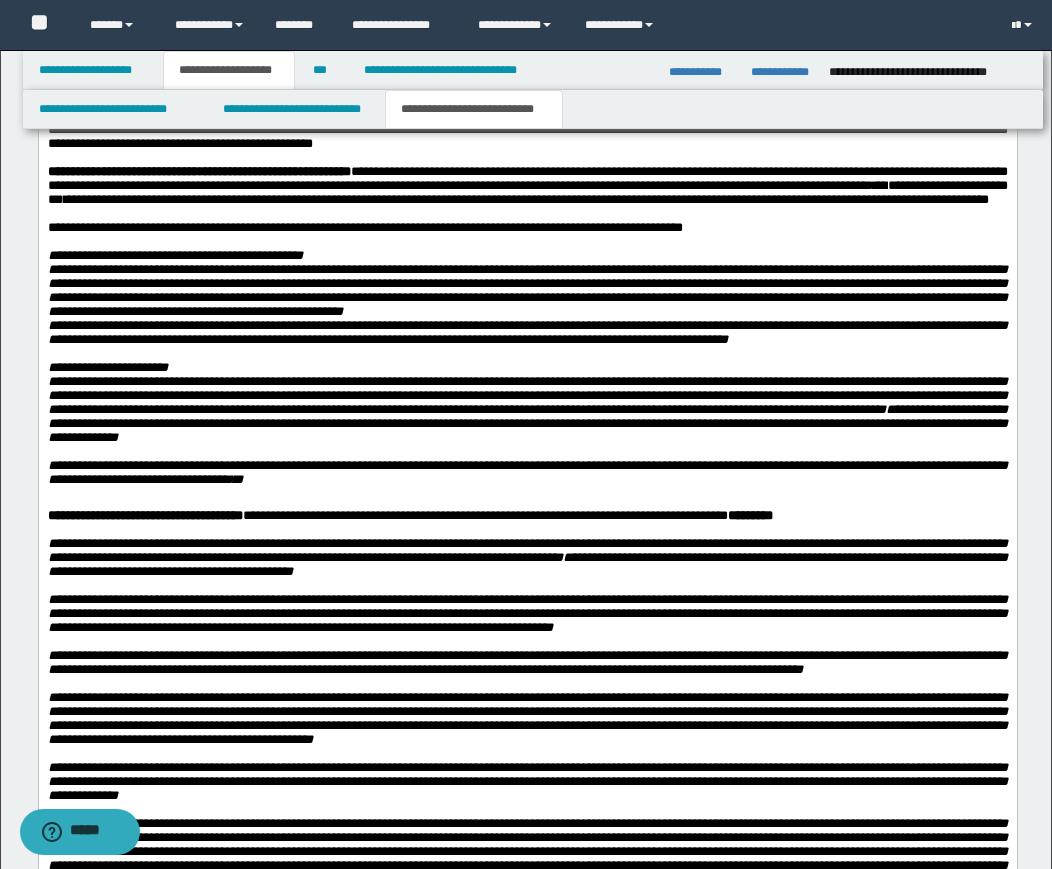 click on "**********" at bounding box center [527, -170] 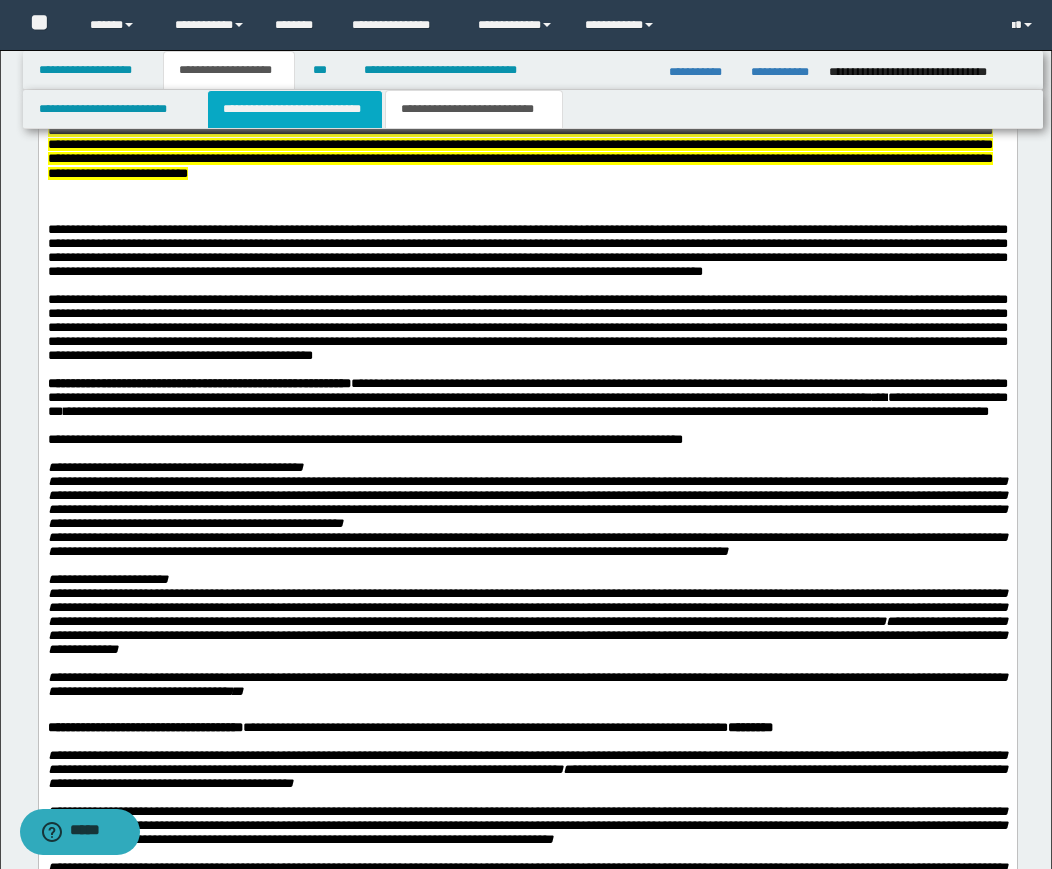click on "**********" at bounding box center (295, 109) 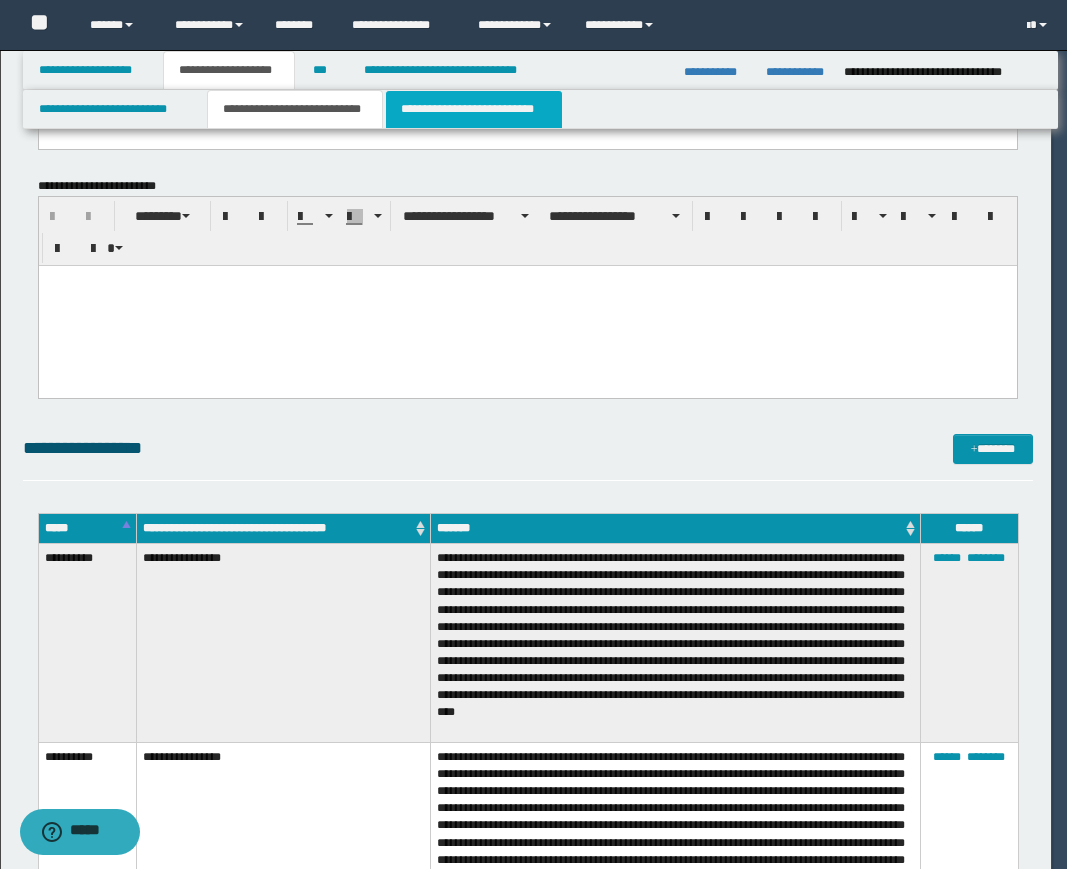 click on "**********" at bounding box center (474, 109) 